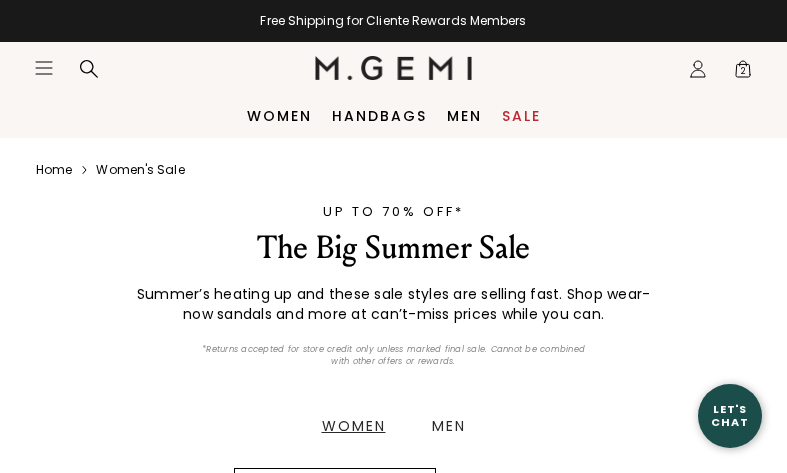 scroll, scrollTop: 0, scrollLeft: 0, axis: both 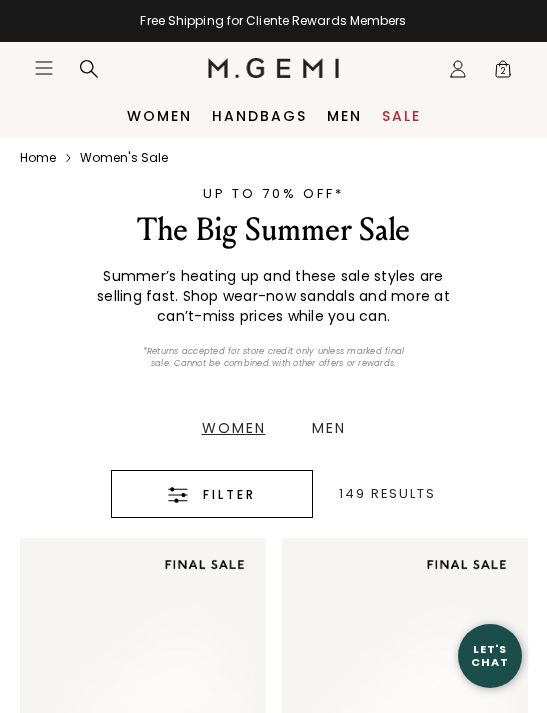 click on "Filter" at bounding box center (229, 495) 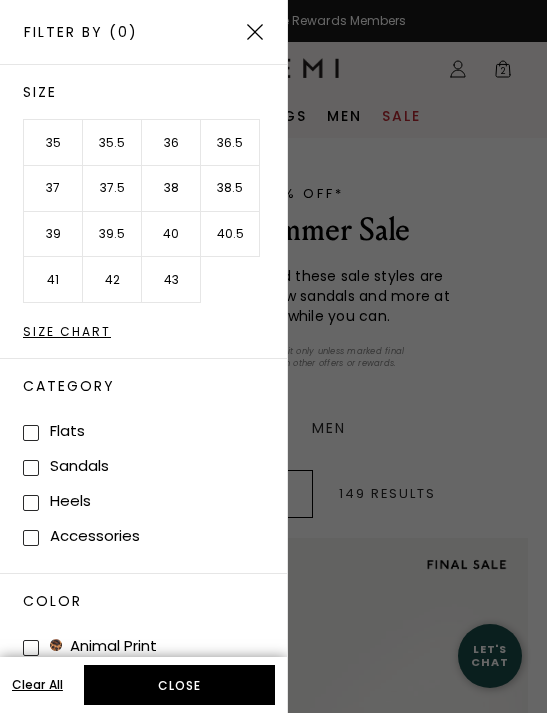 click on "38.5" at bounding box center (230, 189) 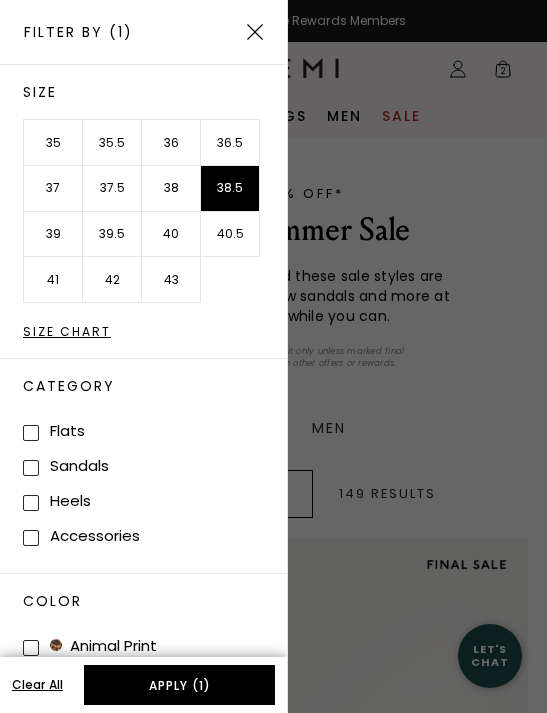 click on "Apply (1)" at bounding box center (179, 685) 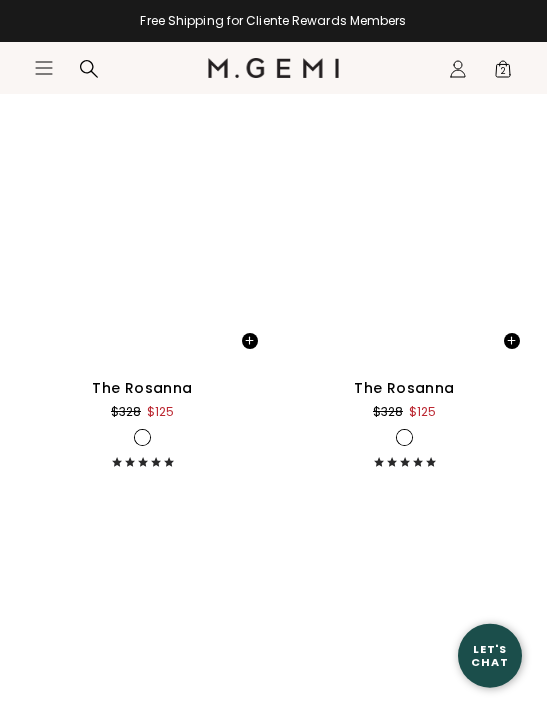 scroll, scrollTop: 13213, scrollLeft: 0, axis: vertical 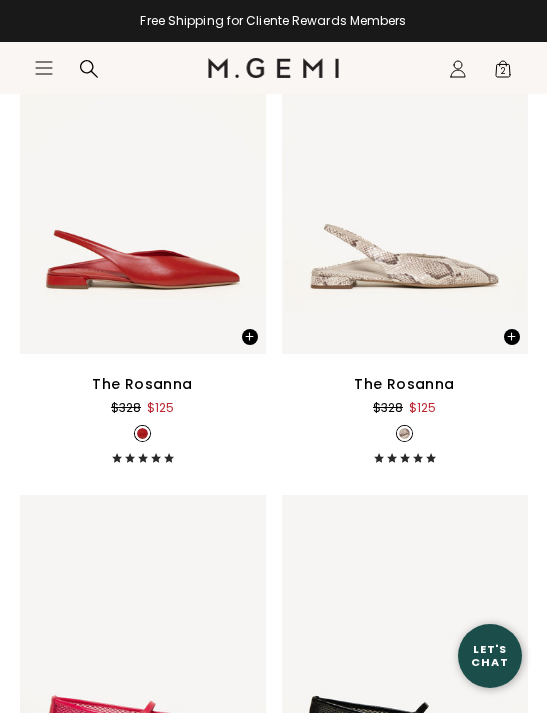click on "The Rosanna" at bounding box center (142, 384) 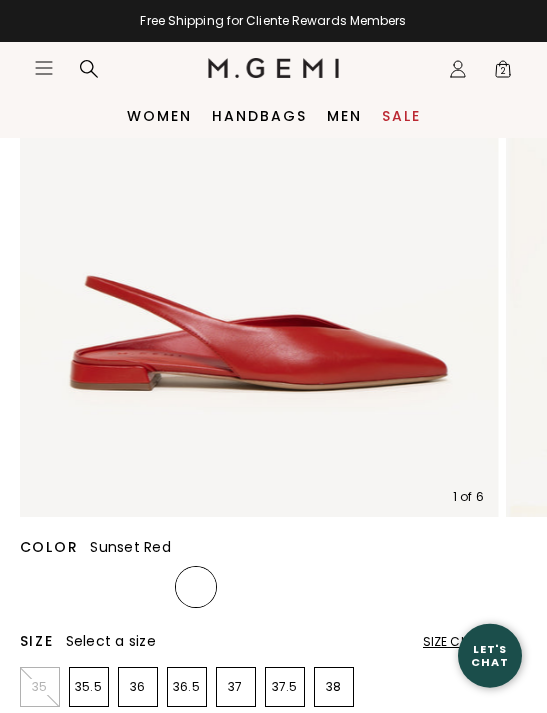 scroll, scrollTop: 0, scrollLeft: 0, axis: both 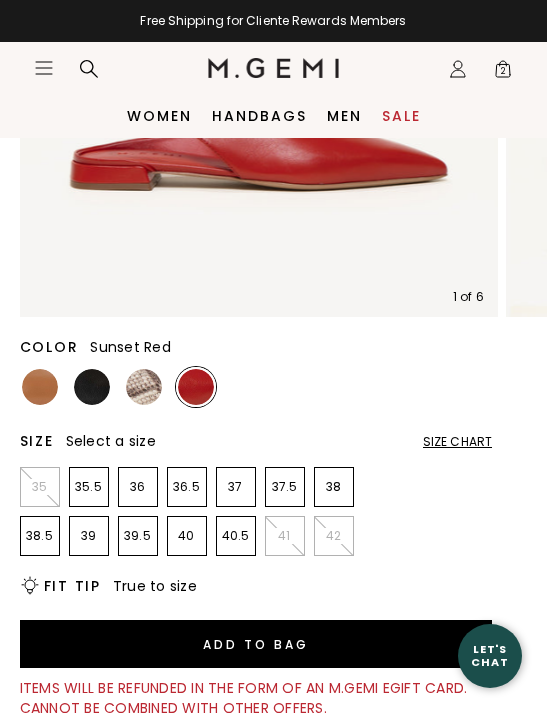 click on "38.5" at bounding box center (40, 536) 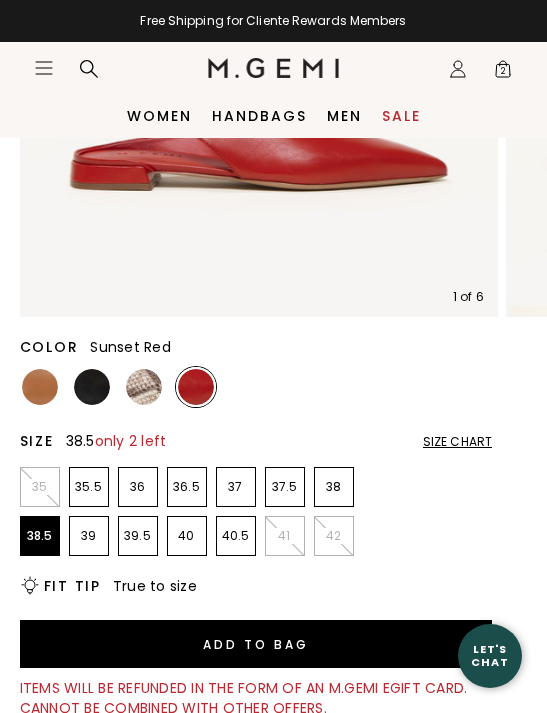 scroll, scrollTop: 0, scrollLeft: 0, axis: both 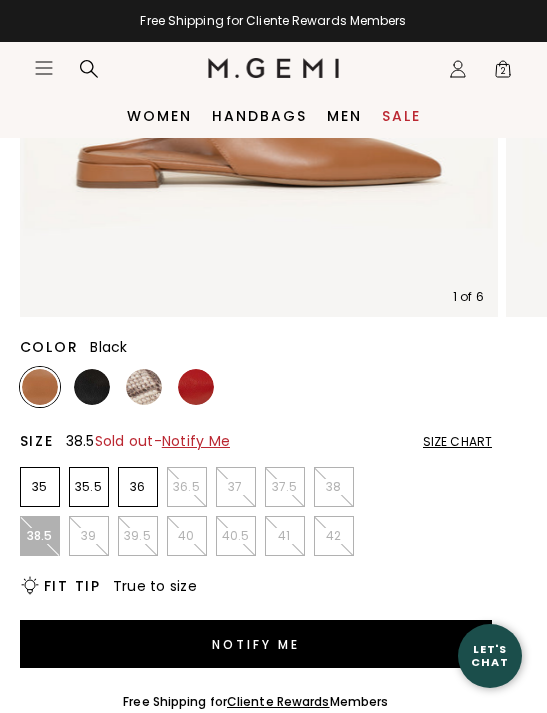 click at bounding box center [92, 387] 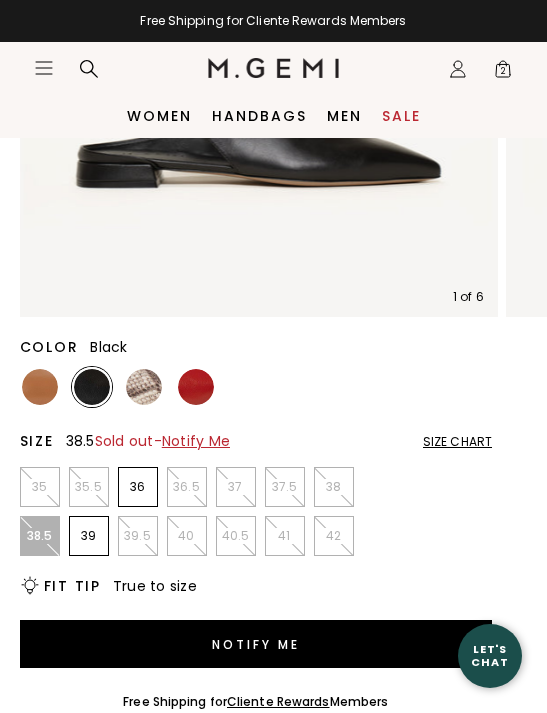 scroll, scrollTop: 0, scrollLeft: 0, axis: both 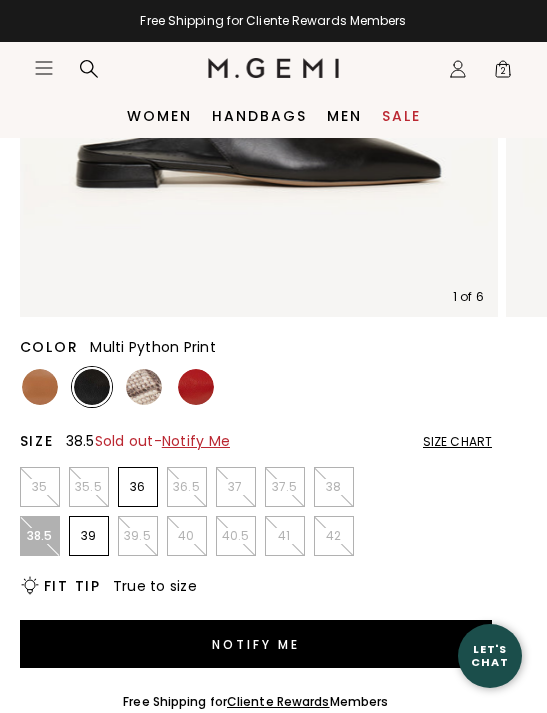 click at bounding box center [144, 387] 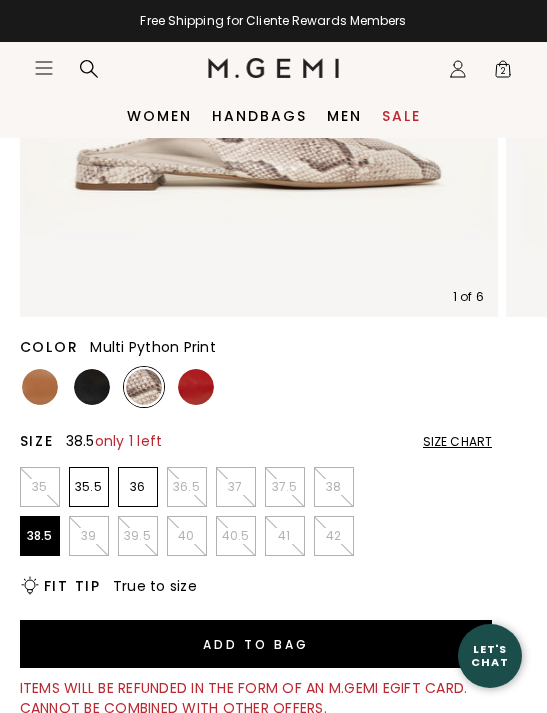 scroll, scrollTop: 0, scrollLeft: 0, axis: both 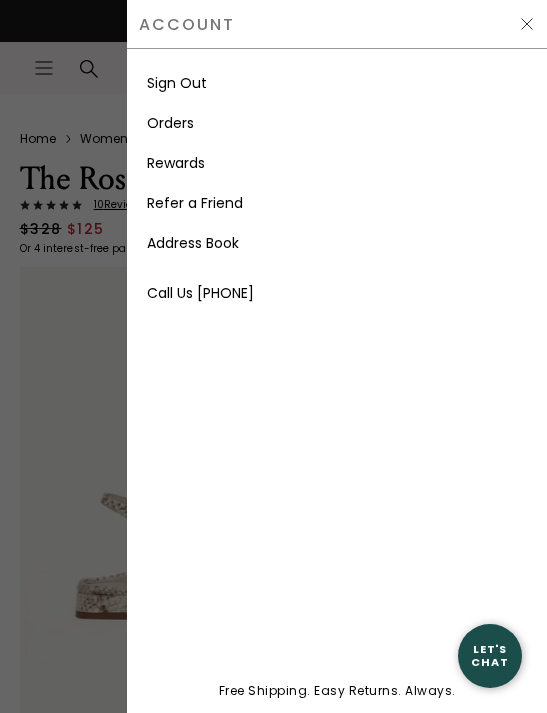 click on "Orders" at bounding box center (170, 123) 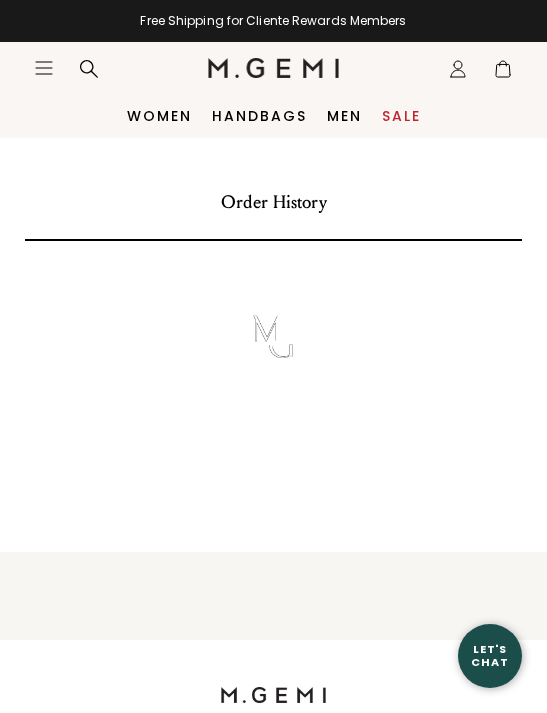 scroll, scrollTop: 0, scrollLeft: 0, axis: both 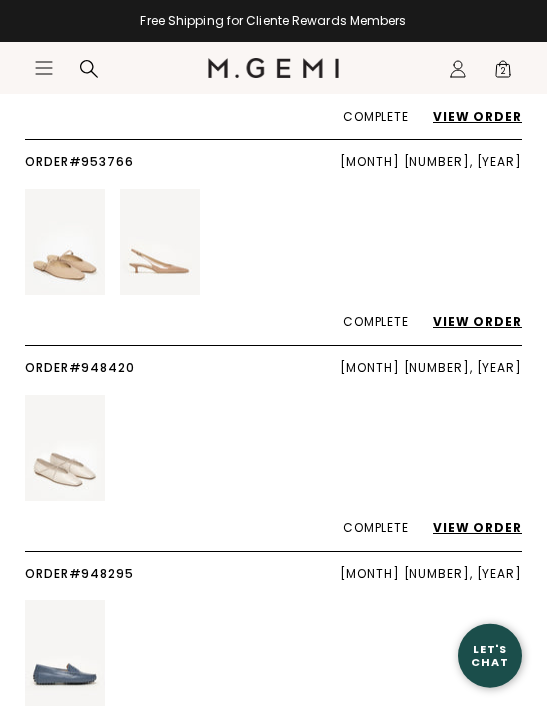 click at bounding box center (65, 242) 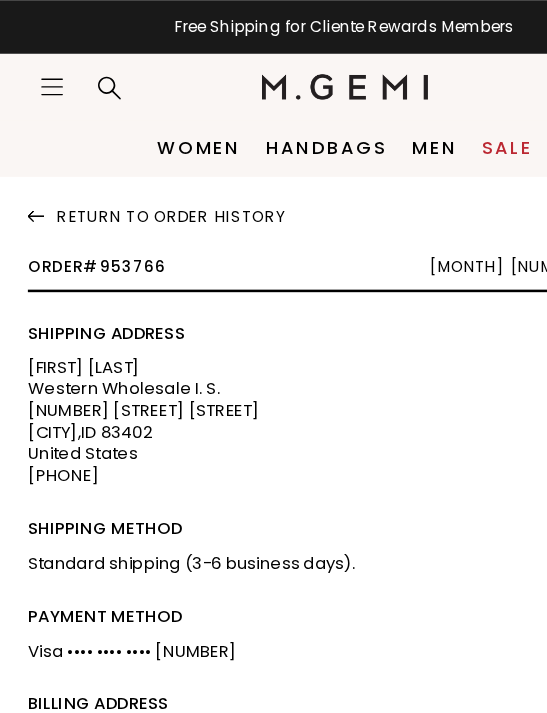 scroll, scrollTop: 0, scrollLeft: 0, axis: both 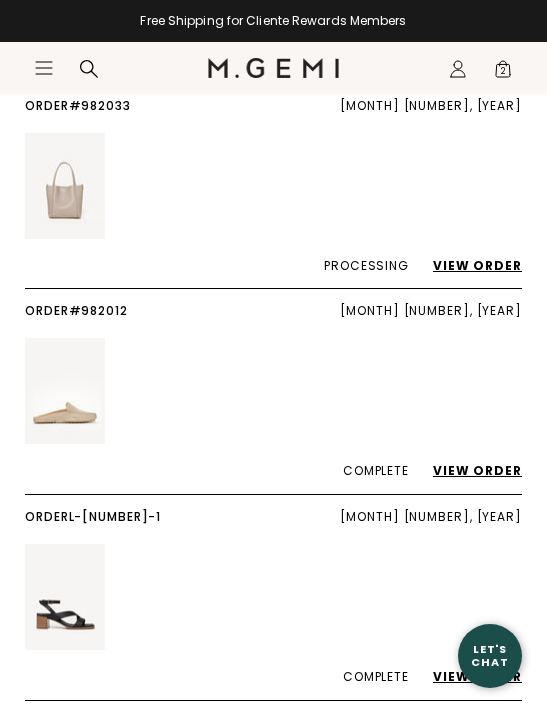 click on "View Order" at bounding box center [467, 470] 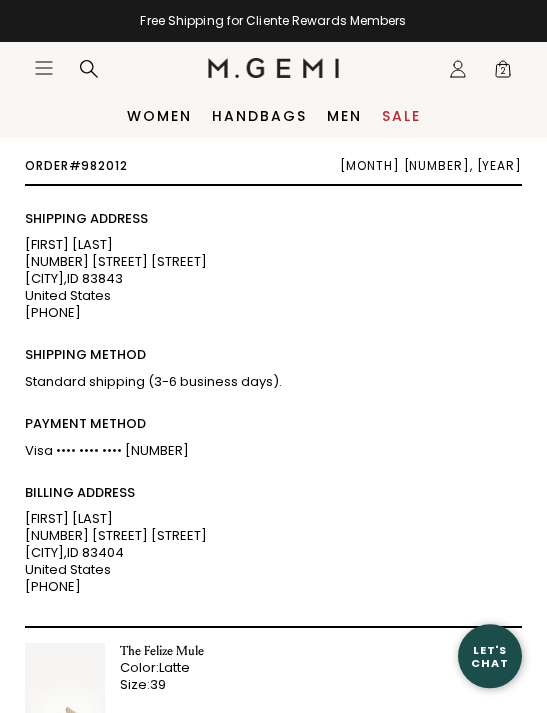 scroll, scrollTop: 0, scrollLeft: 0, axis: both 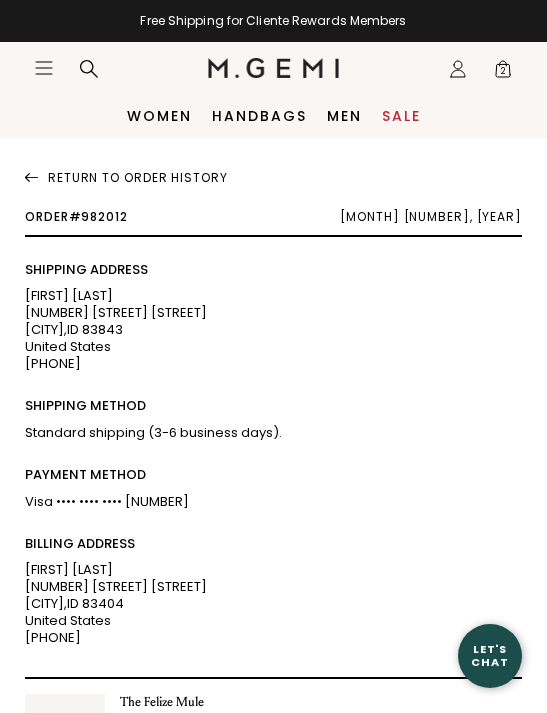 click on "Return To Order History" at bounding box center [273, 174] 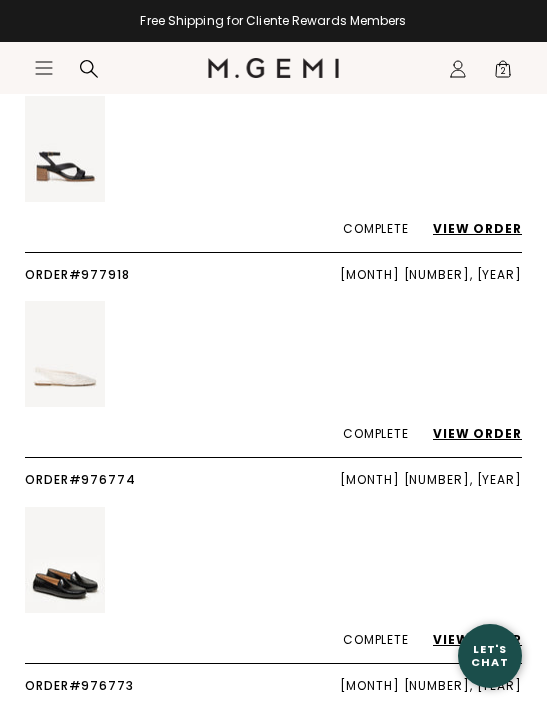 scroll, scrollTop: 1023, scrollLeft: 0, axis: vertical 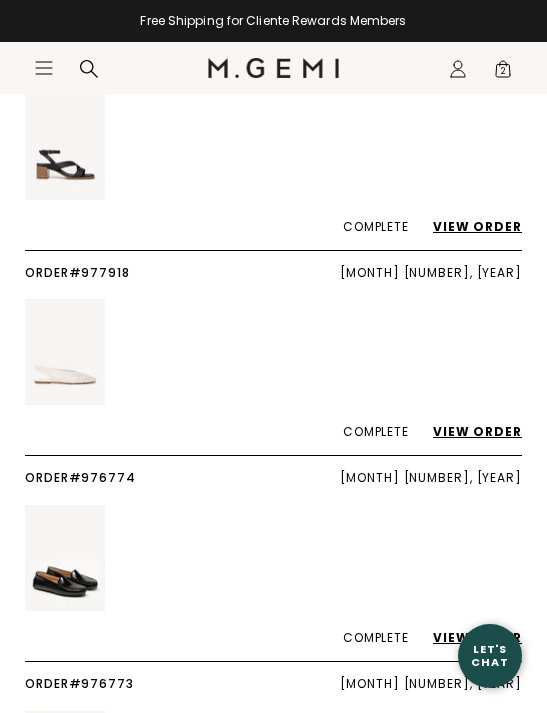 click on "View Order" at bounding box center (467, 431) 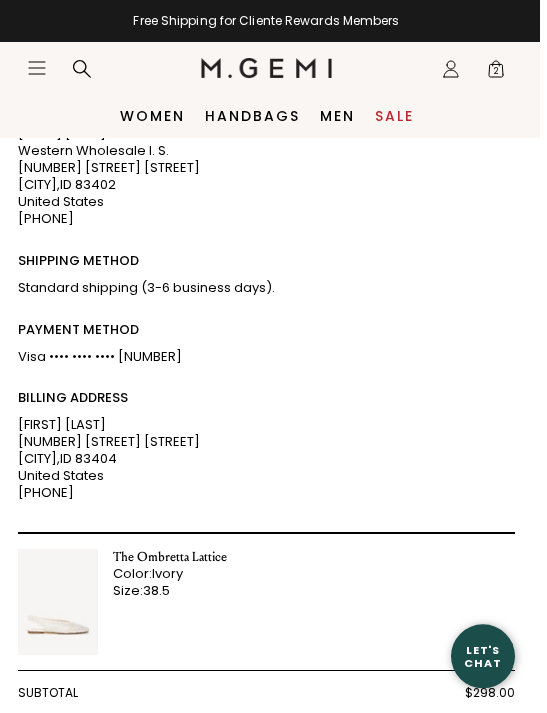 scroll, scrollTop: 0, scrollLeft: 0, axis: both 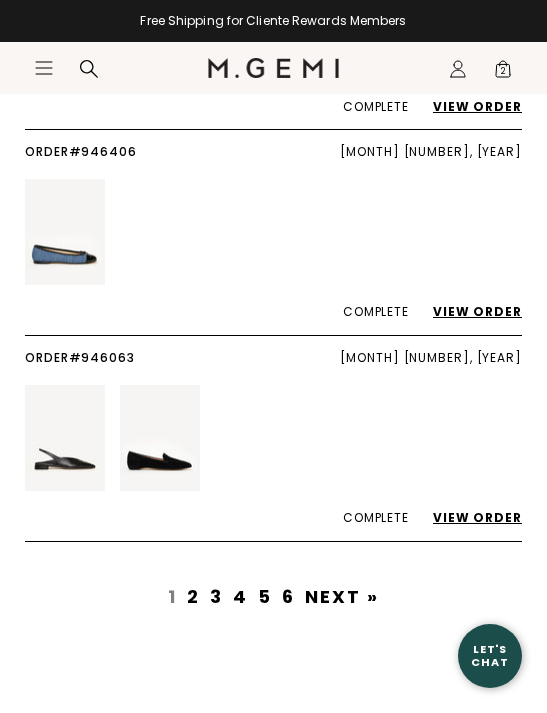click on "2" at bounding box center [193, 596] 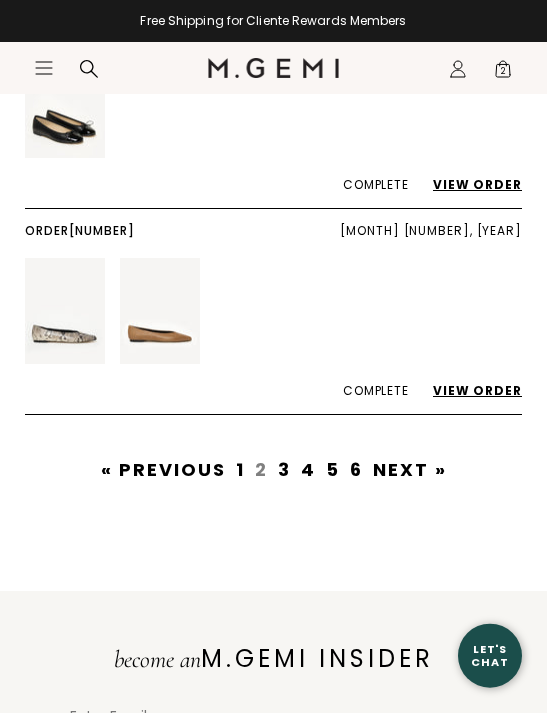scroll, scrollTop: 3893, scrollLeft: 0, axis: vertical 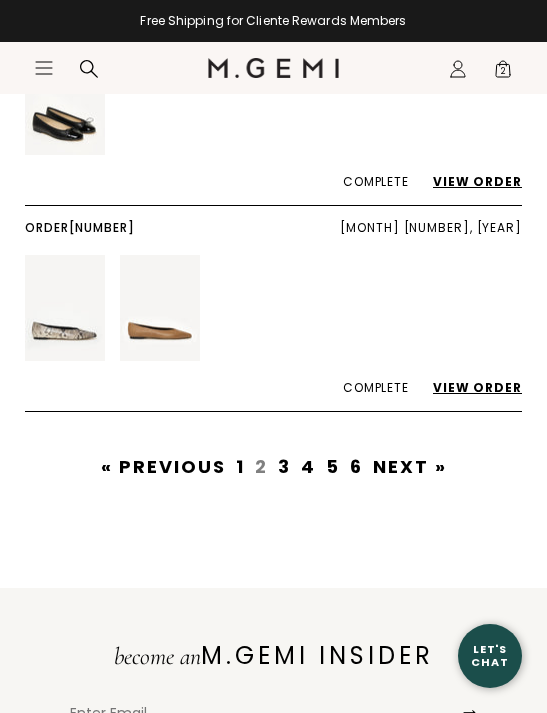 click on "3" at bounding box center [284, 466] 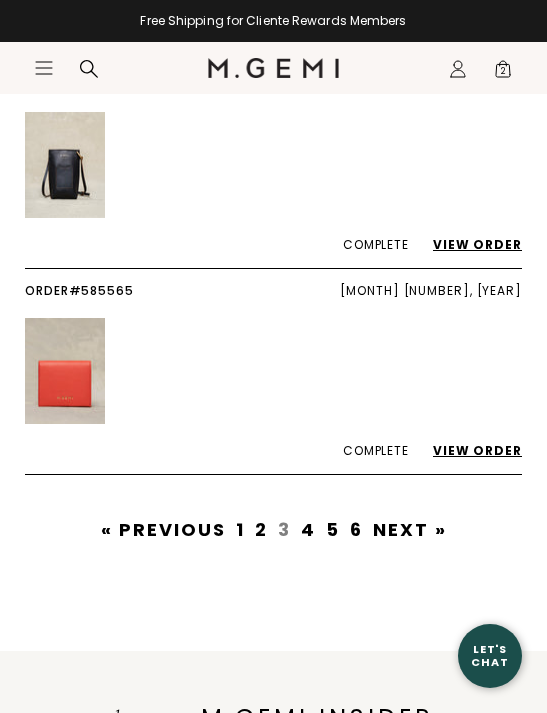 scroll, scrollTop: 3781, scrollLeft: 0, axis: vertical 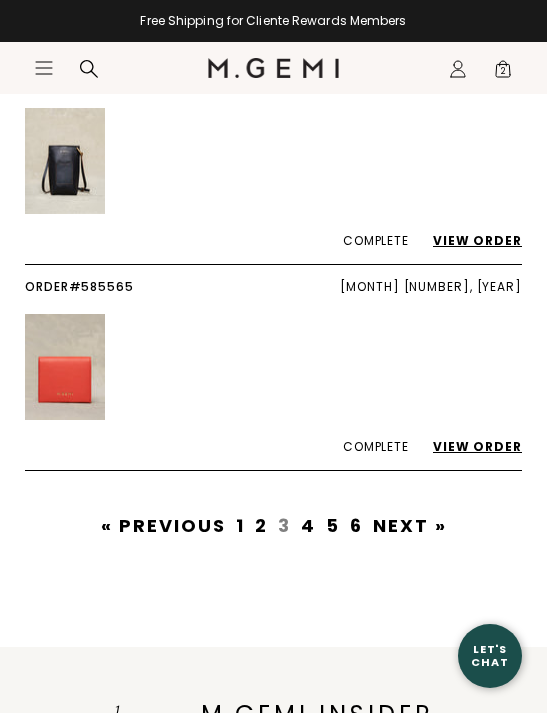 click on "4" at bounding box center [308, 525] 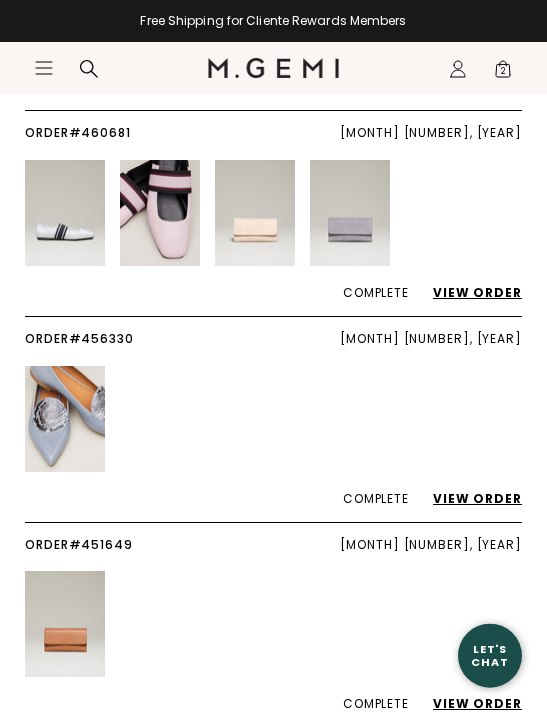 scroll, scrollTop: 2808, scrollLeft: 0, axis: vertical 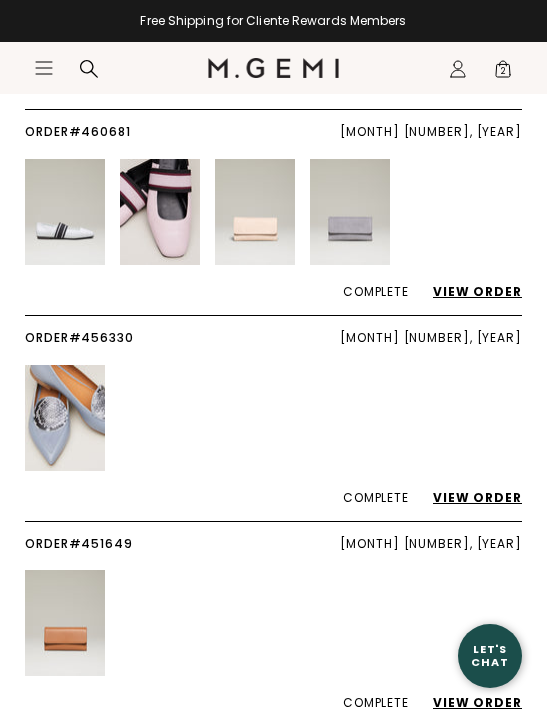click on "View Order" at bounding box center [467, 497] 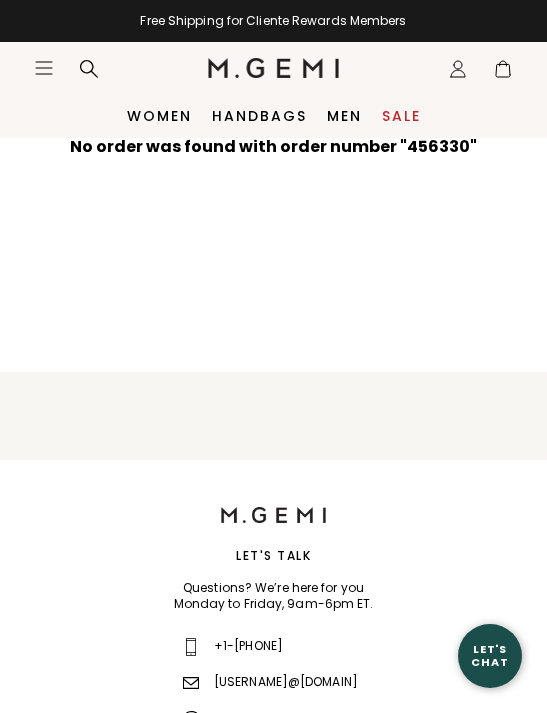 scroll, scrollTop: 0, scrollLeft: 0, axis: both 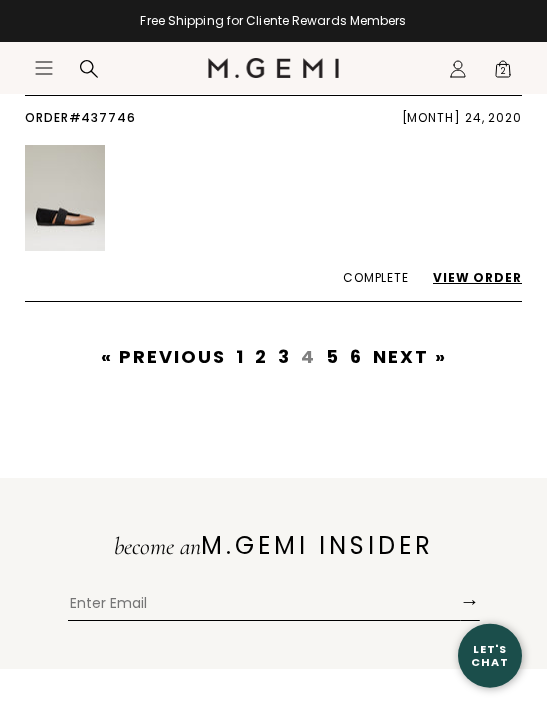 click on "5" at bounding box center [333, 356] 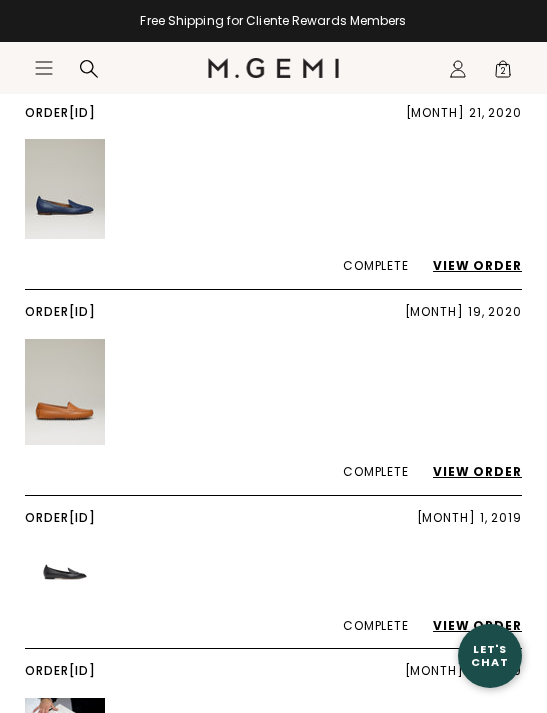 scroll, scrollTop: 2001, scrollLeft: 0, axis: vertical 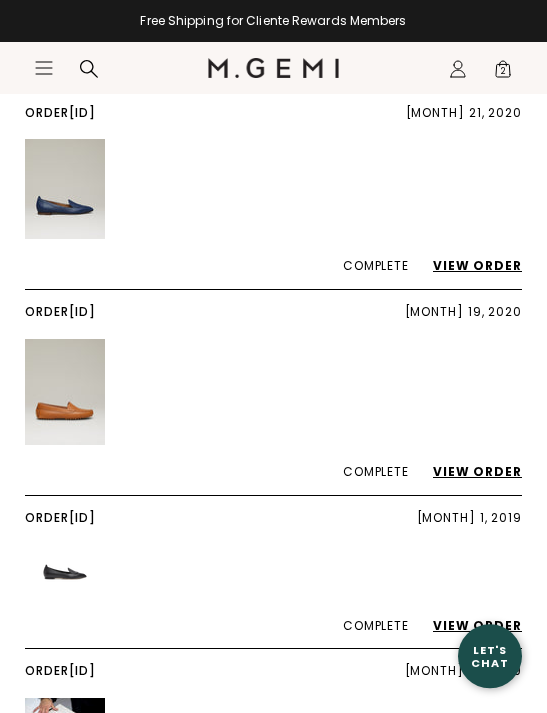 click on "View Order" at bounding box center [467, 265] 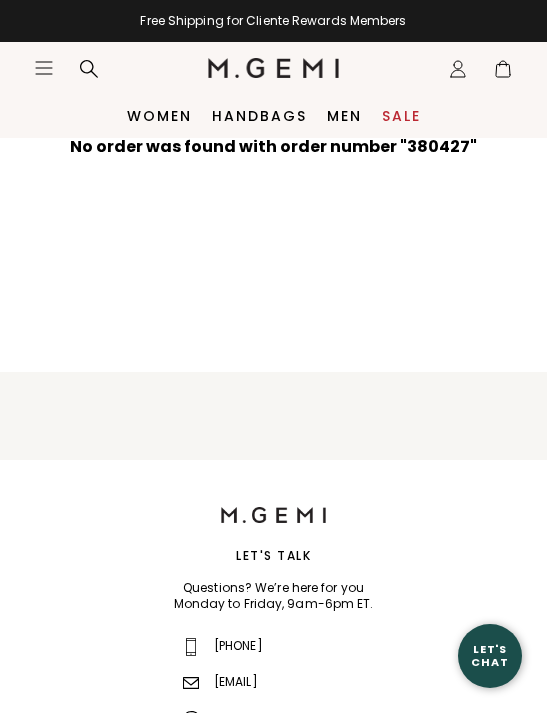 scroll, scrollTop: 0, scrollLeft: 0, axis: both 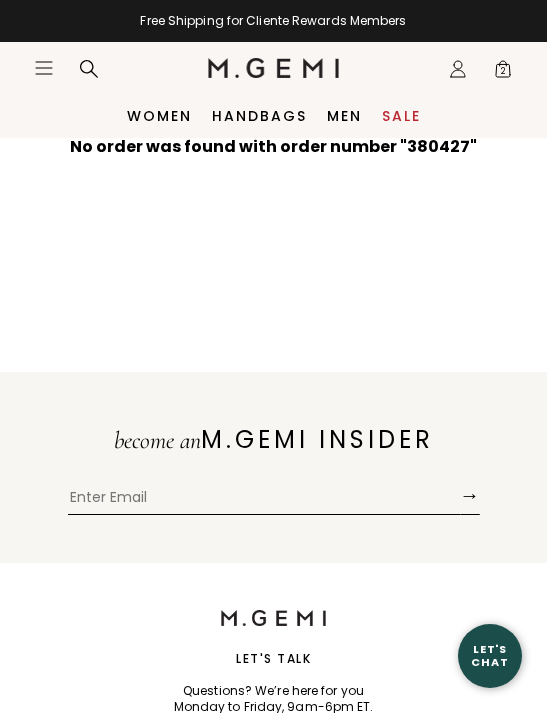 click on "2" at bounding box center [503, 73] 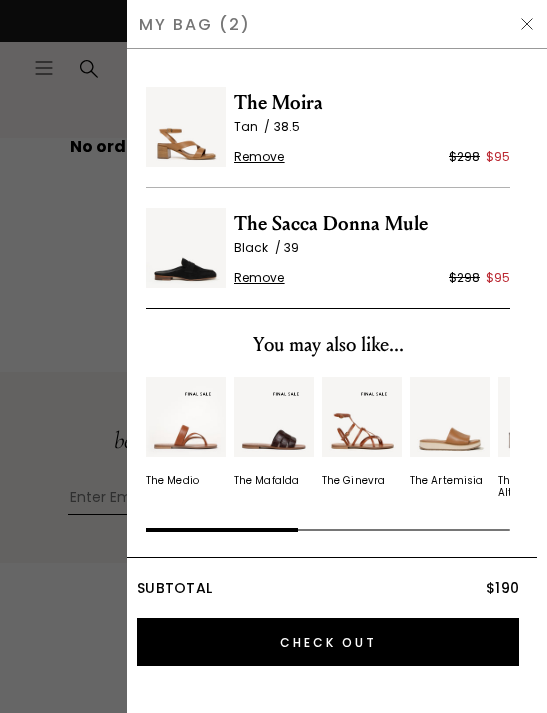 scroll, scrollTop: 0, scrollLeft: 0, axis: both 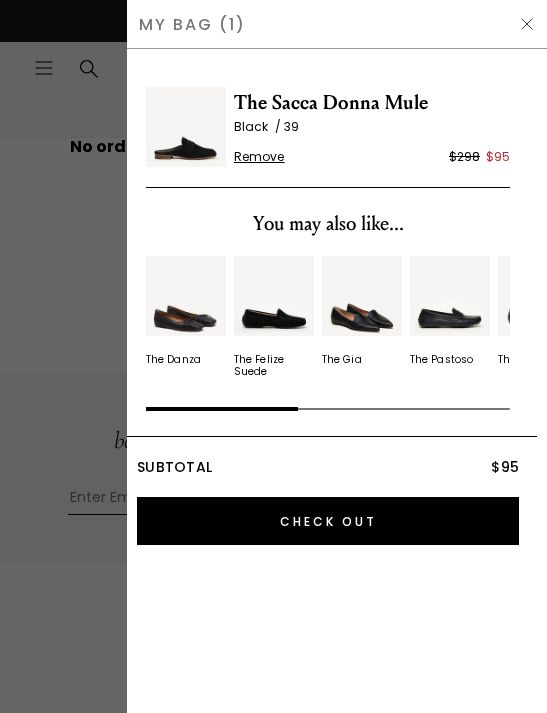 click on "Remove" at bounding box center [259, 157] 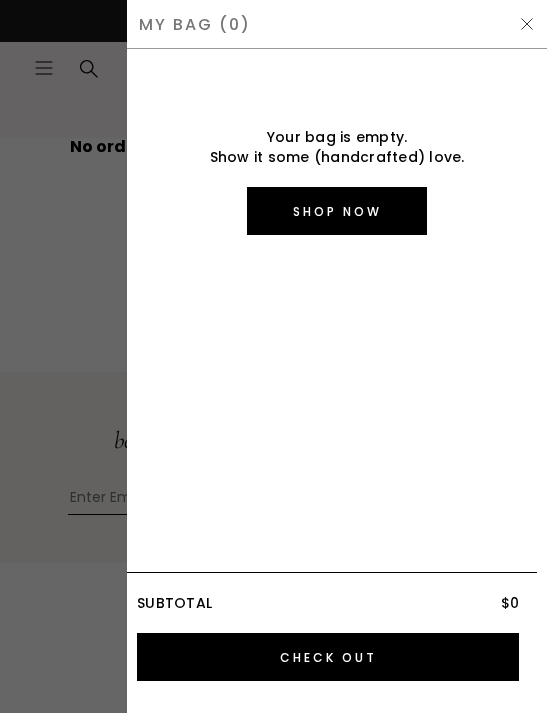 click at bounding box center [527, 24] 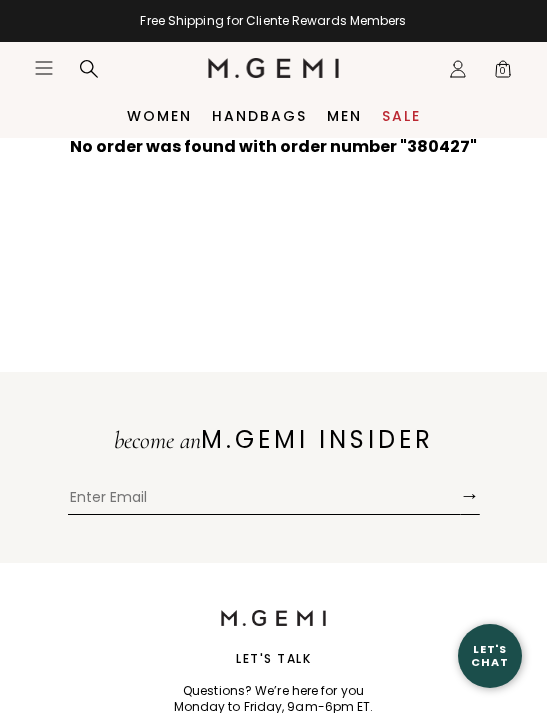 click on "Sale" at bounding box center [401, 116] 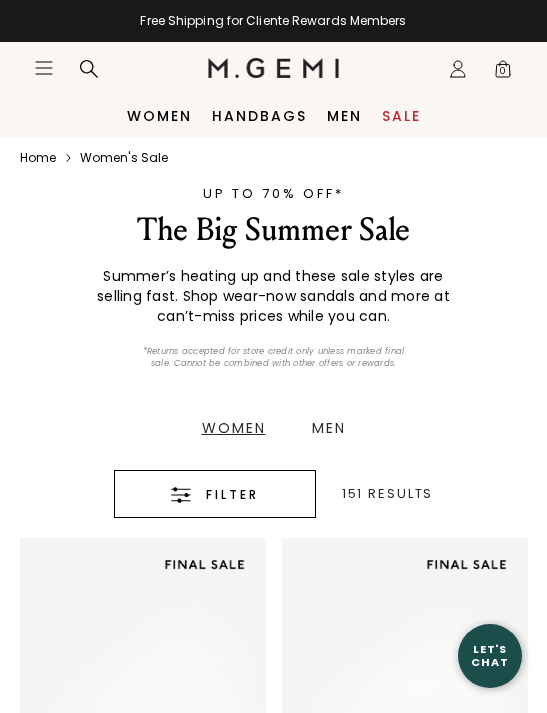 scroll, scrollTop: 0, scrollLeft: 0, axis: both 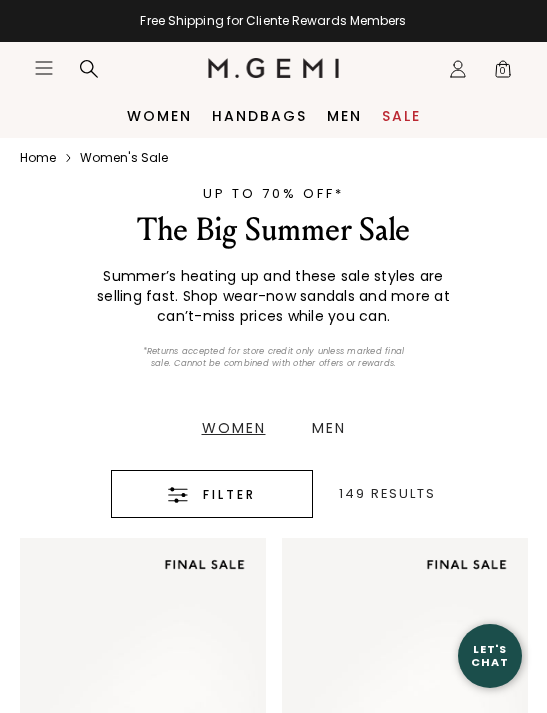click on "Filter" at bounding box center (229, 495) 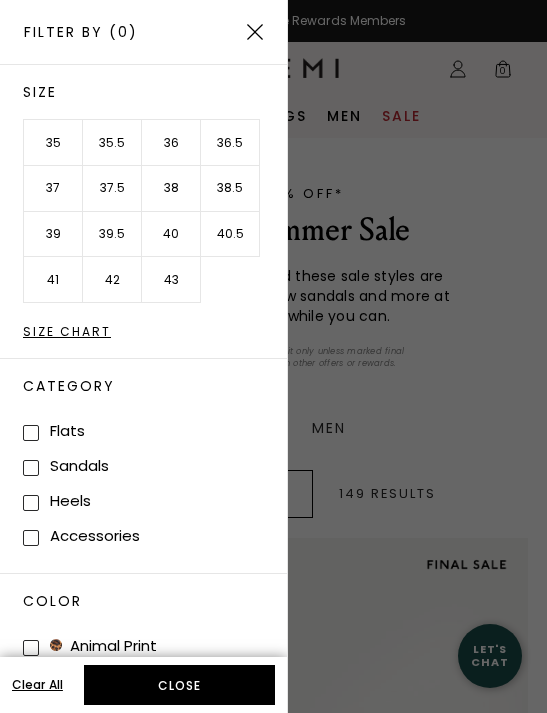 click on "38.5" at bounding box center (230, 189) 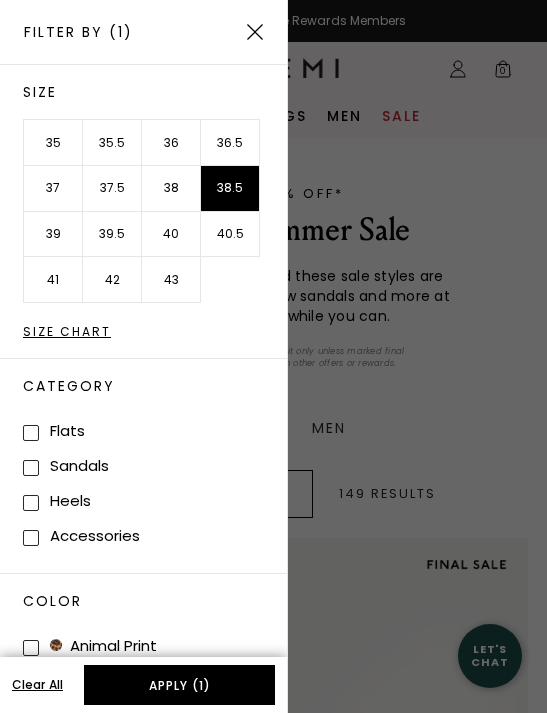 click on "39" at bounding box center (53, 235) 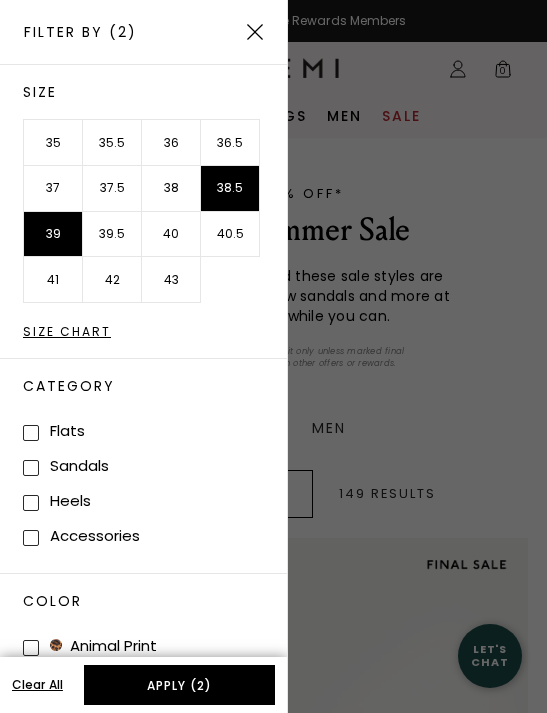 click on "Apply (2)" at bounding box center (179, 685) 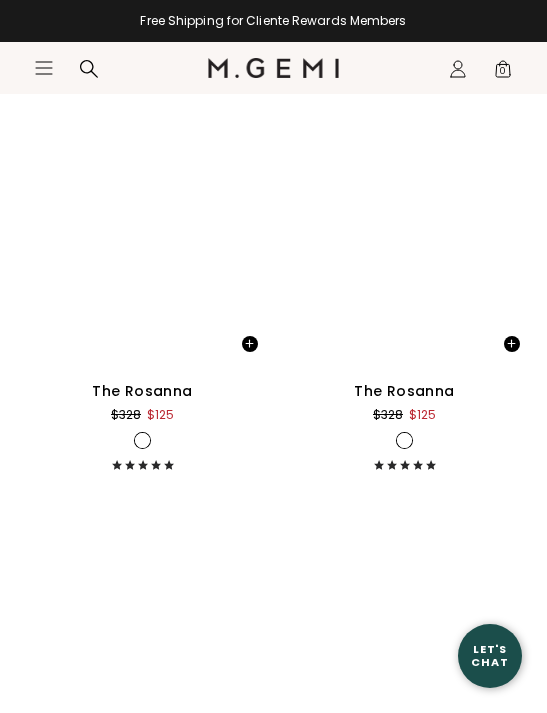 scroll, scrollTop: 14143, scrollLeft: 0, axis: vertical 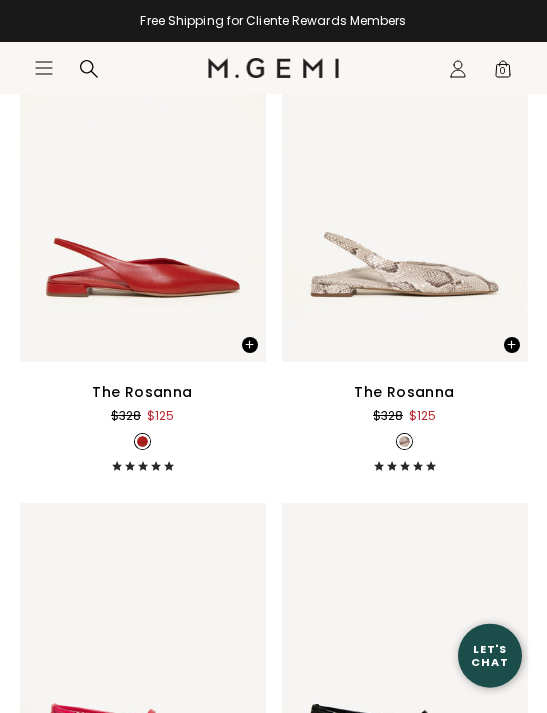 click on "The Rosanna" at bounding box center [404, 392] 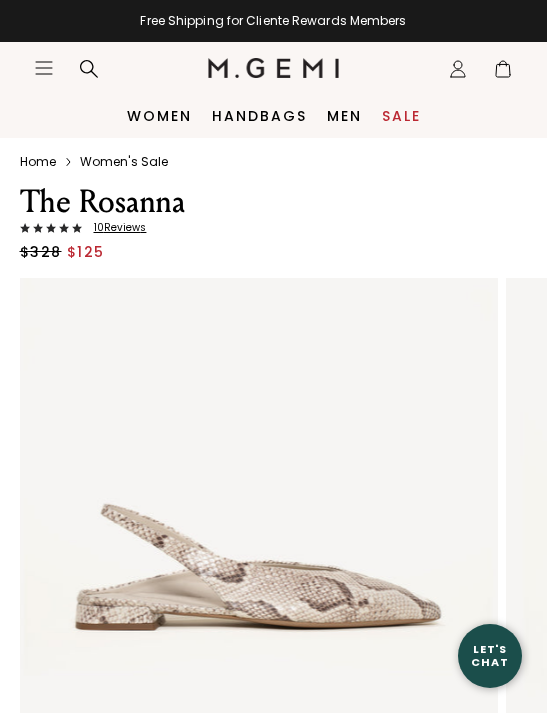 scroll, scrollTop: 0, scrollLeft: 0, axis: both 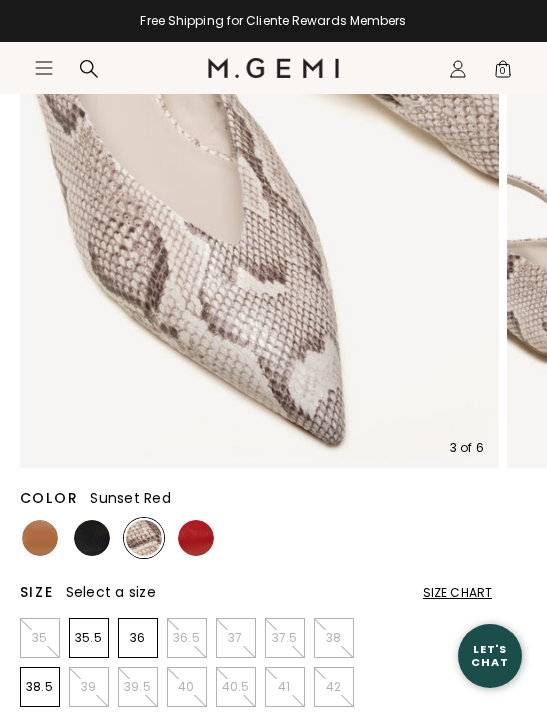 click at bounding box center [196, 538] 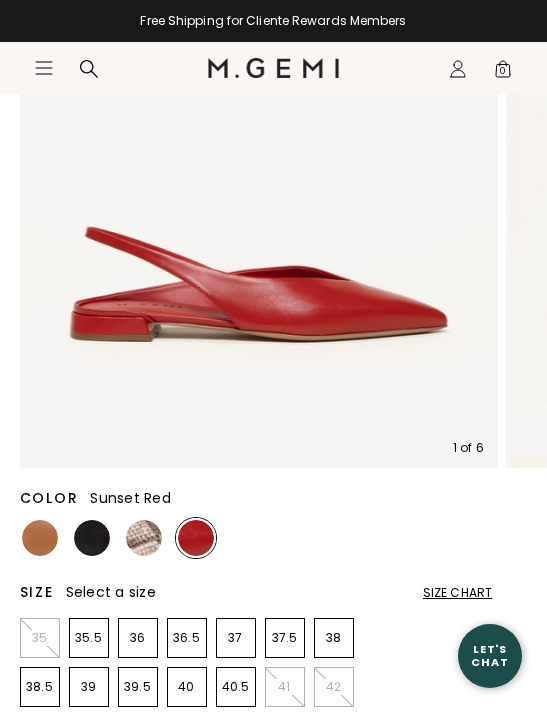 scroll, scrollTop: 0, scrollLeft: 0, axis: both 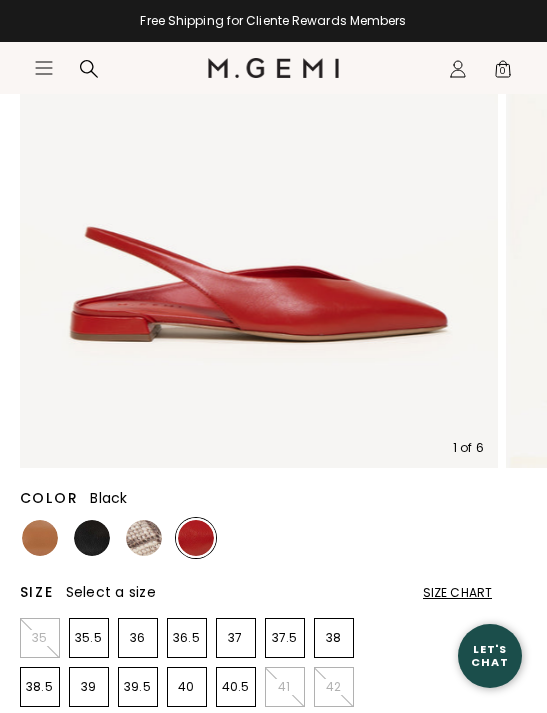 click at bounding box center (92, 538) 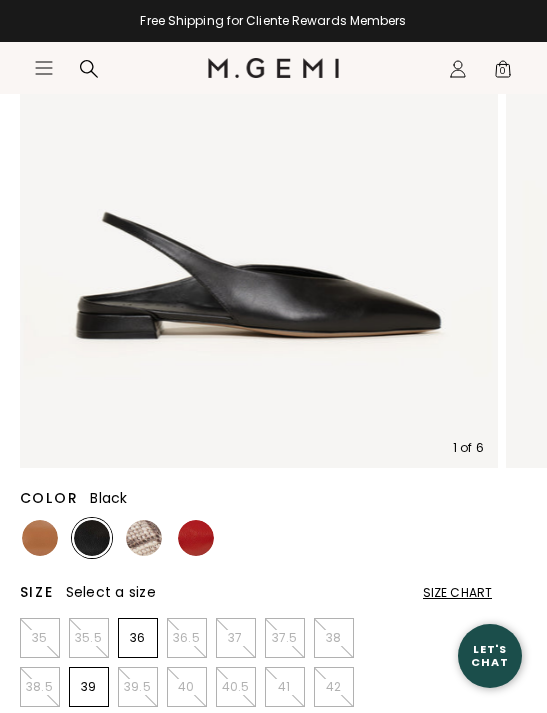 scroll, scrollTop: 0, scrollLeft: 0, axis: both 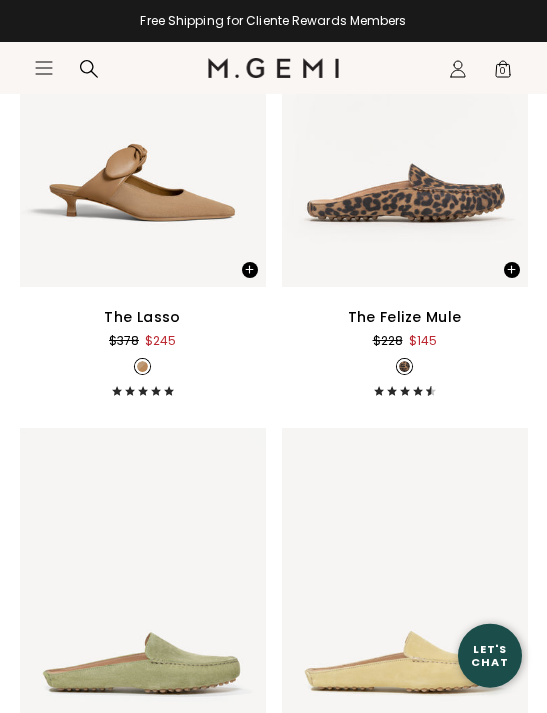 click 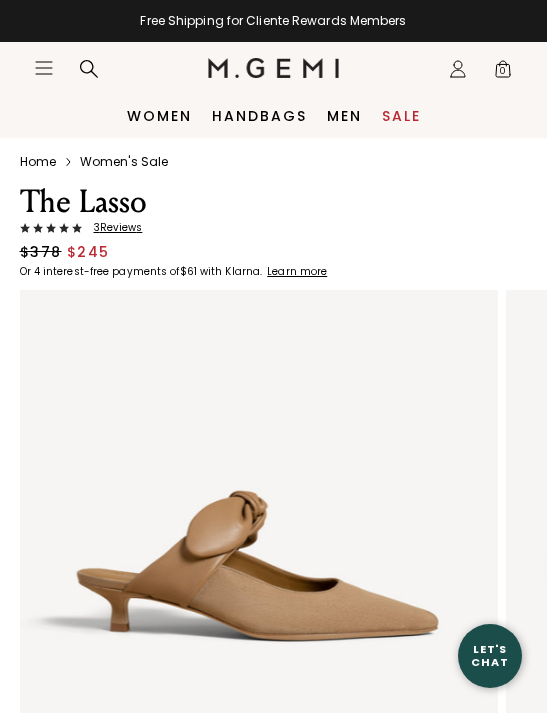 scroll, scrollTop: 0, scrollLeft: 0, axis: both 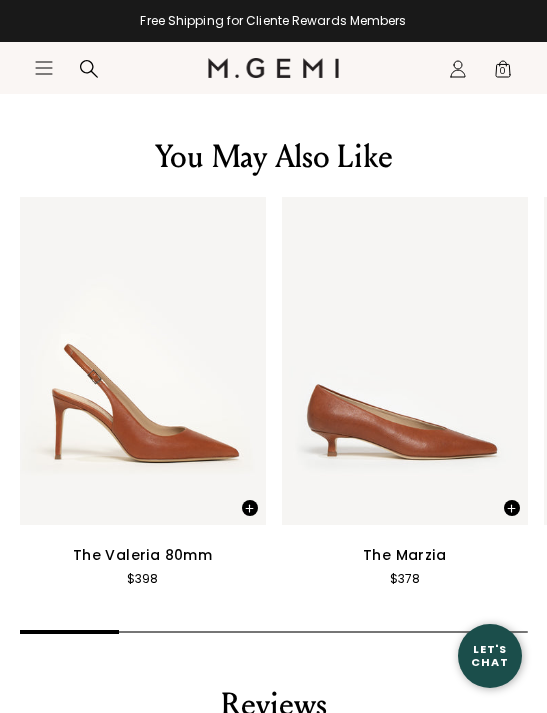 click on "The Marzia" at bounding box center [404, 555] 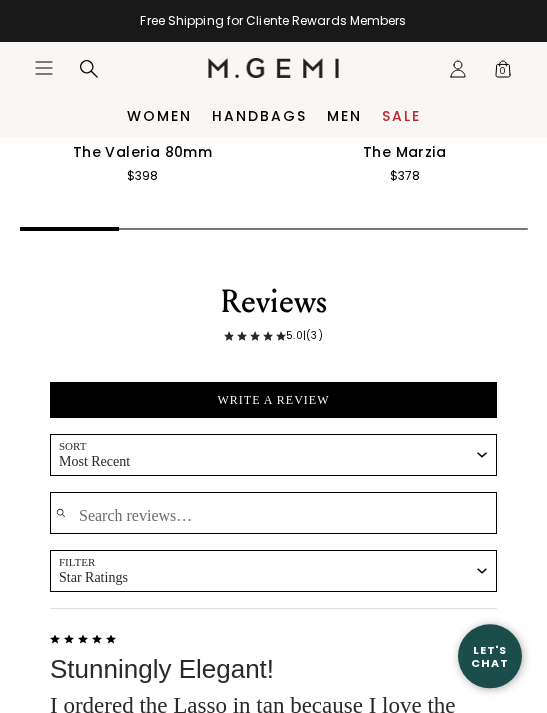 scroll, scrollTop: 4033, scrollLeft: 0, axis: vertical 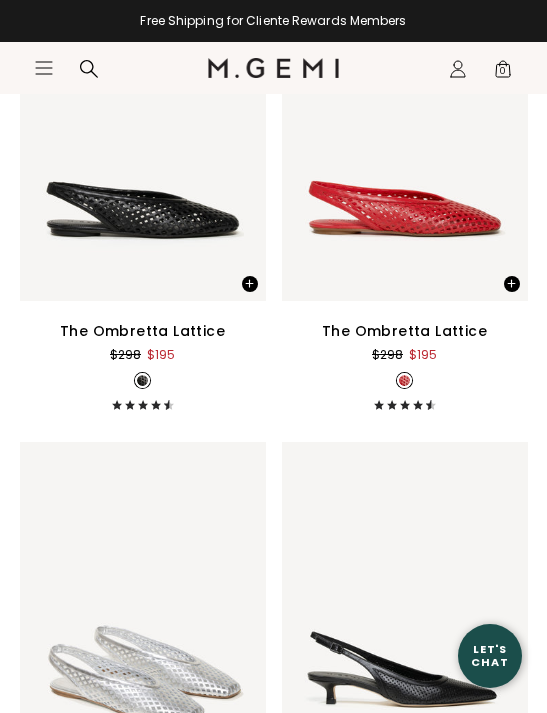 click on "The Ombretta Lattice" at bounding box center [142, 331] 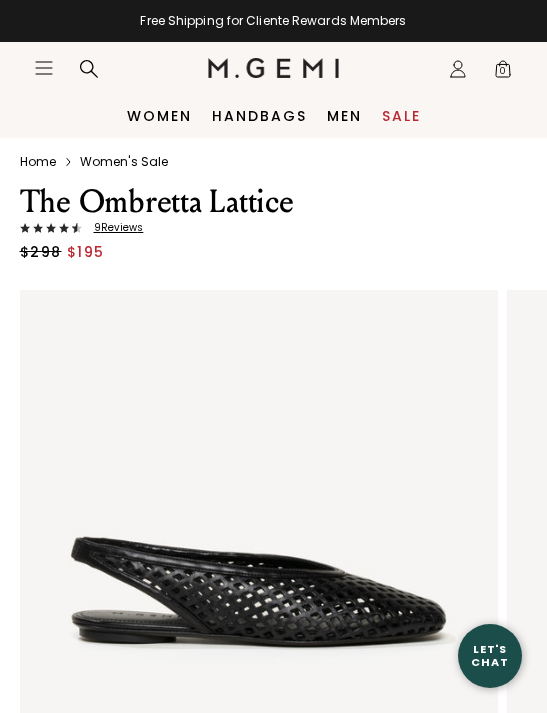 scroll, scrollTop: 0, scrollLeft: 0, axis: both 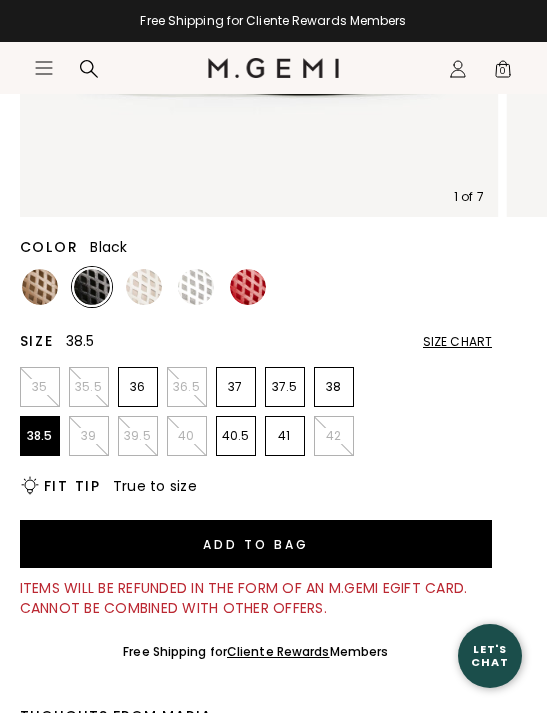 click on "38.5" at bounding box center (40, 436) 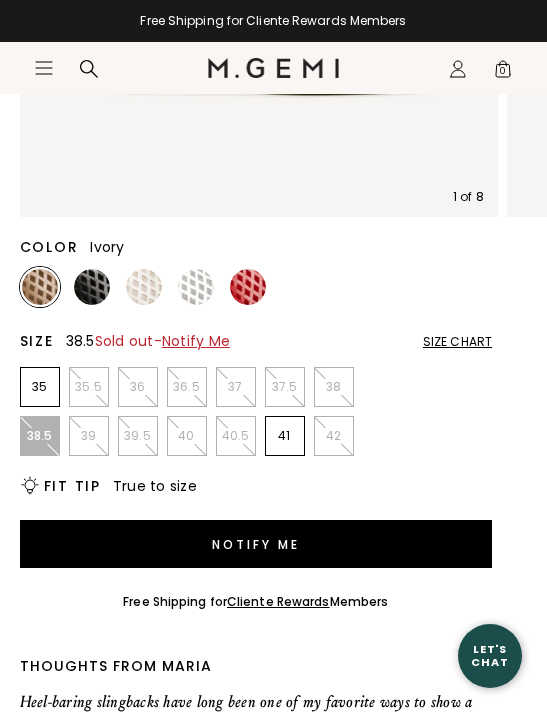 click at bounding box center (144, 287) 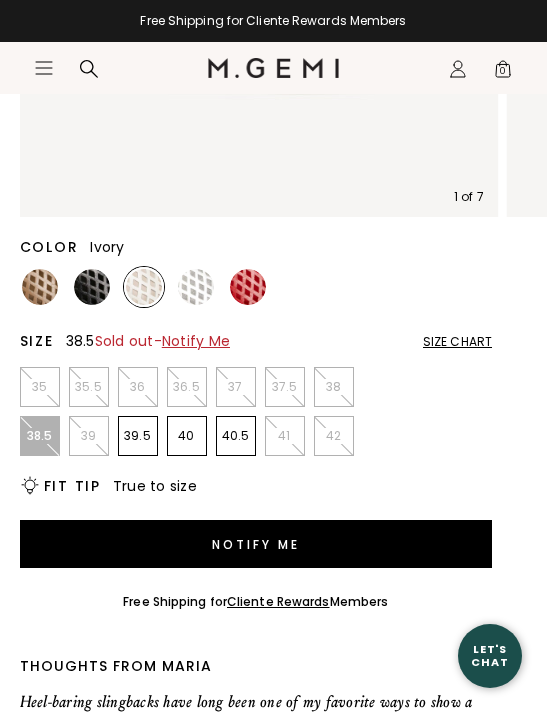 click at bounding box center [196, 287] 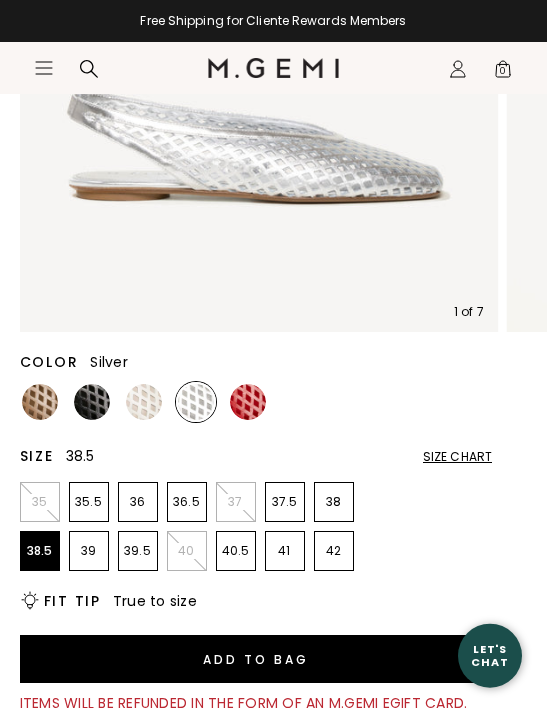 scroll, scrollTop: 438, scrollLeft: 0, axis: vertical 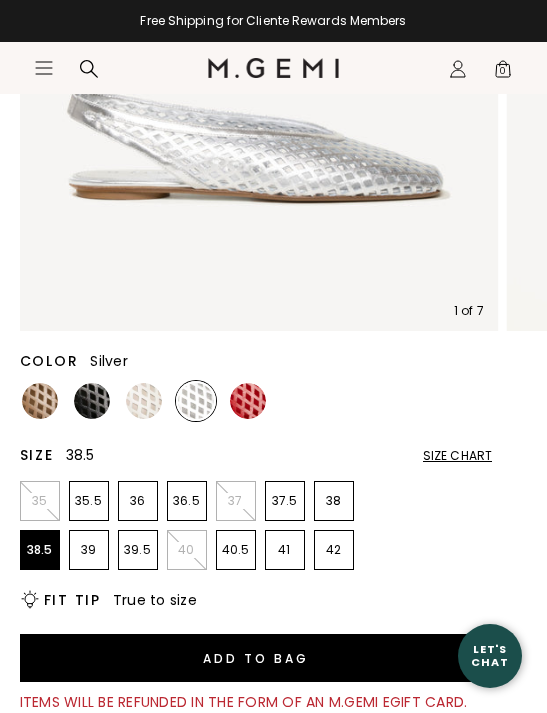 click at bounding box center (248, 401) 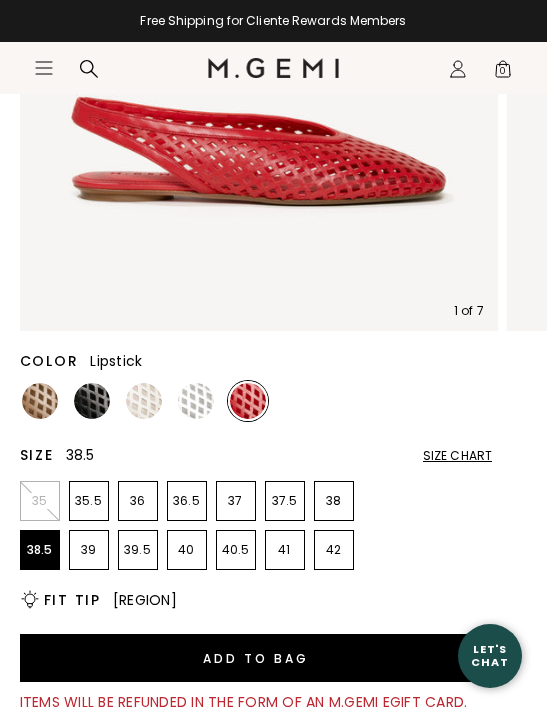 click at bounding box center (92, 401) 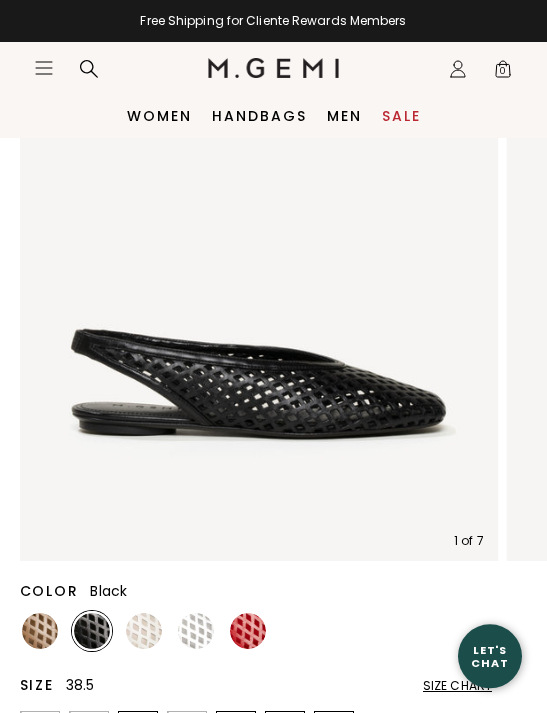 scroll, scrollTop: 208, scrollLeft: 0, axis: vertical 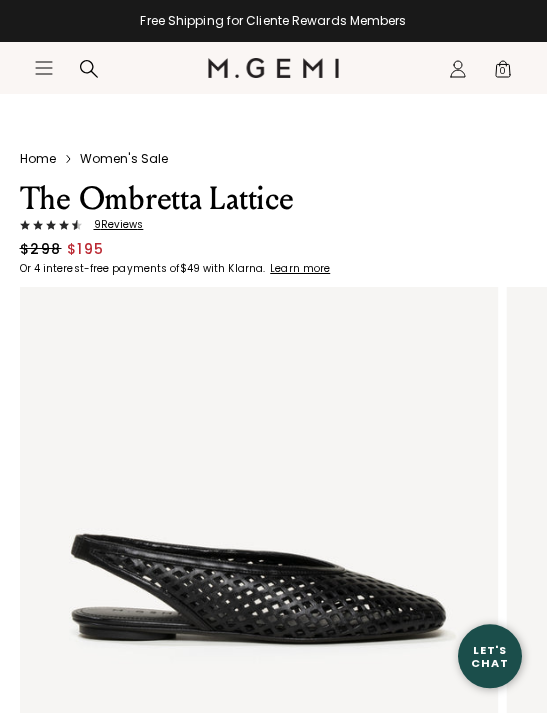 click on "9  Review s" at bounding box center [113, 225] 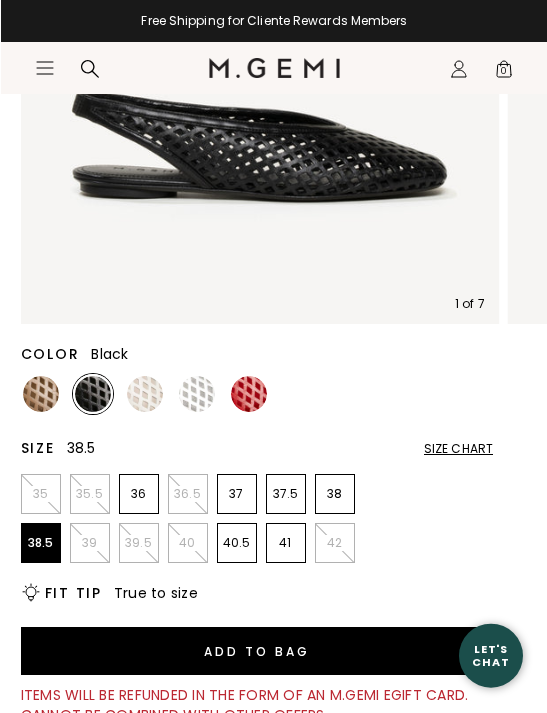 scroll, scrollTop: 446, scrollLeft: 0, axis: vertical 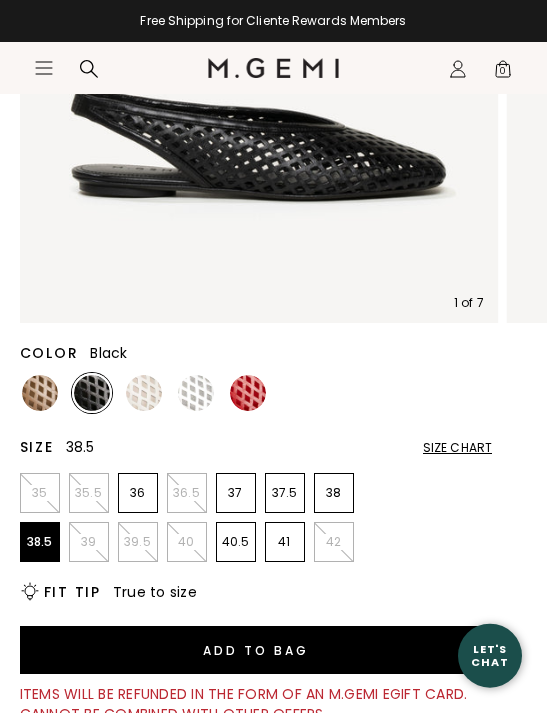 click on "Add to Bag" at bounding box center [256, 650] 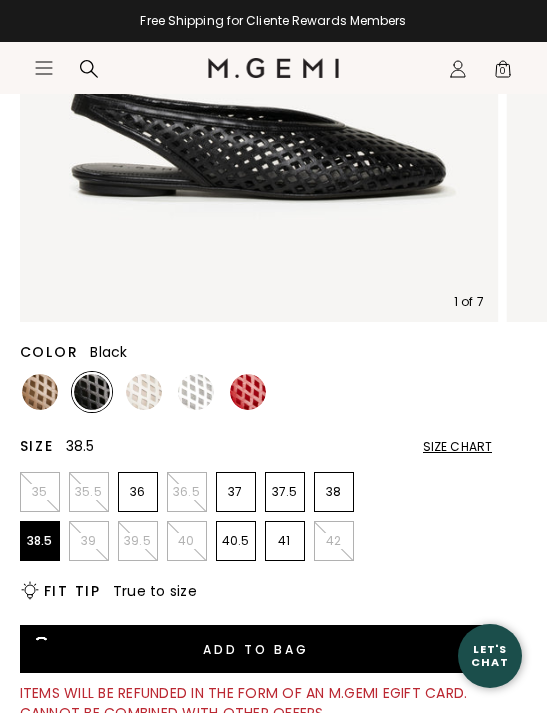 scroll, scrollTop: 0, scrollLeft: 0, axis: both 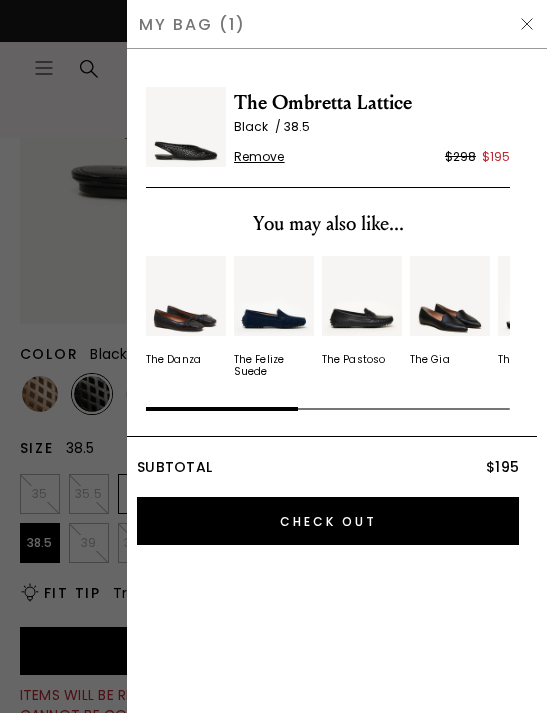 click on "My Bag (1)" at bounding box center [337, 24] 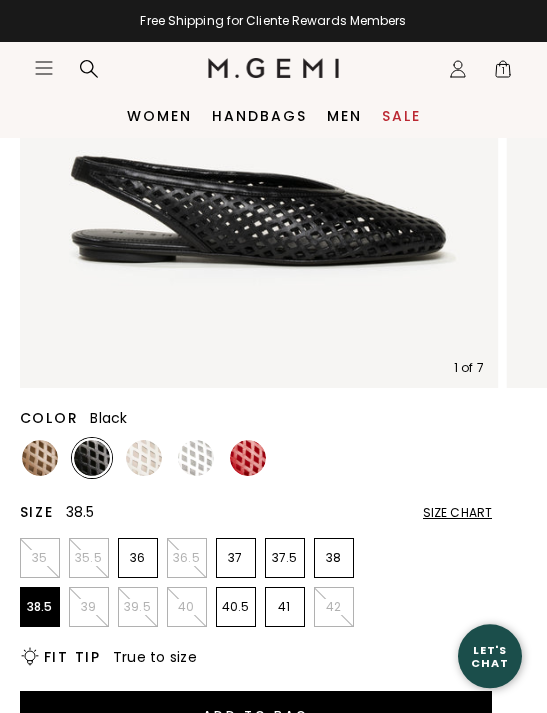 scroll, scrollTop: 384, scrollLeft: 0, axis: vertical 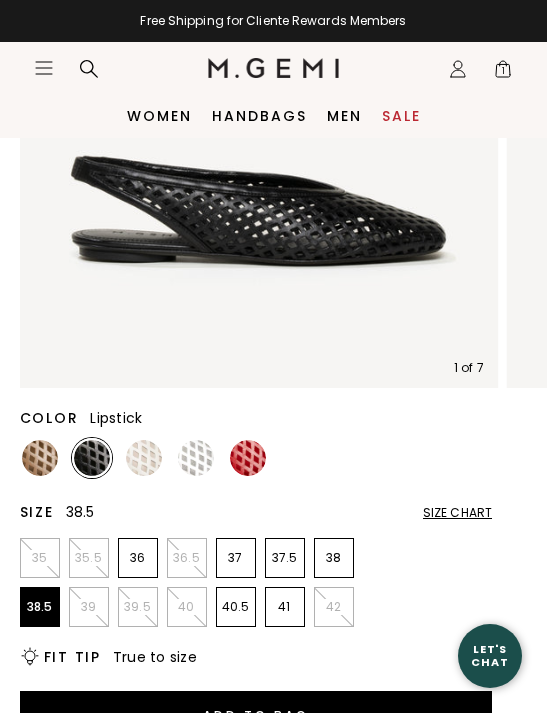 click at bounding box center (248, 458) 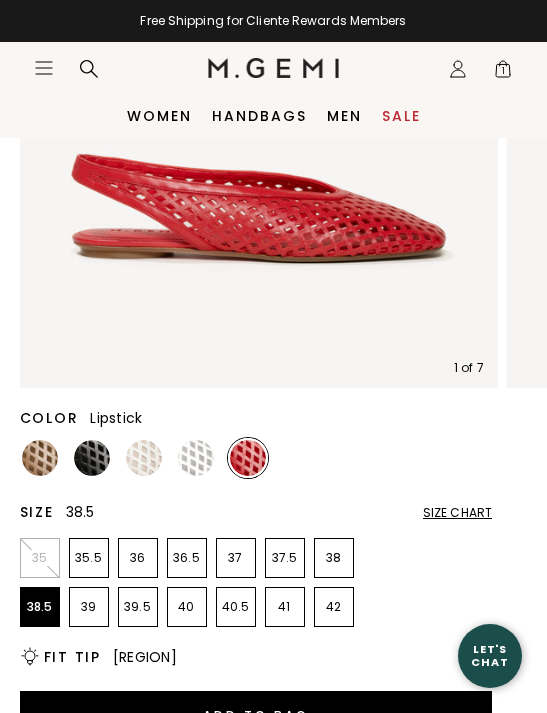 click on "Add to Bag" at bounding box center [256, 715] 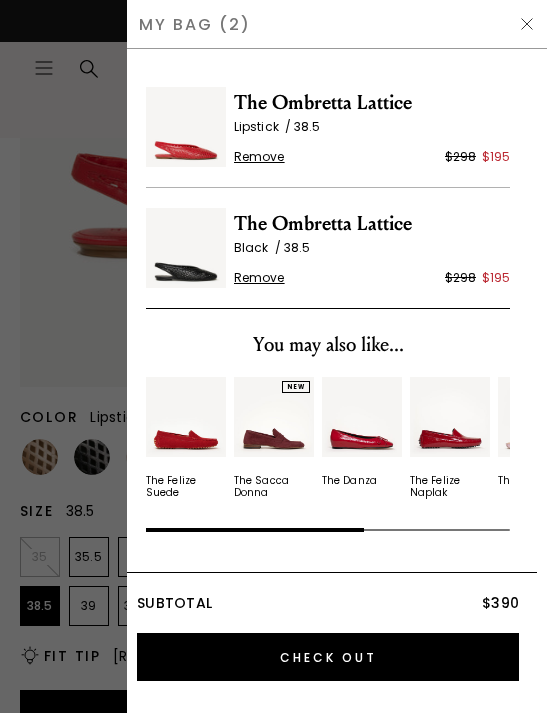 scroll, scrollTop: 0, scrollLeft: 0, axis: both 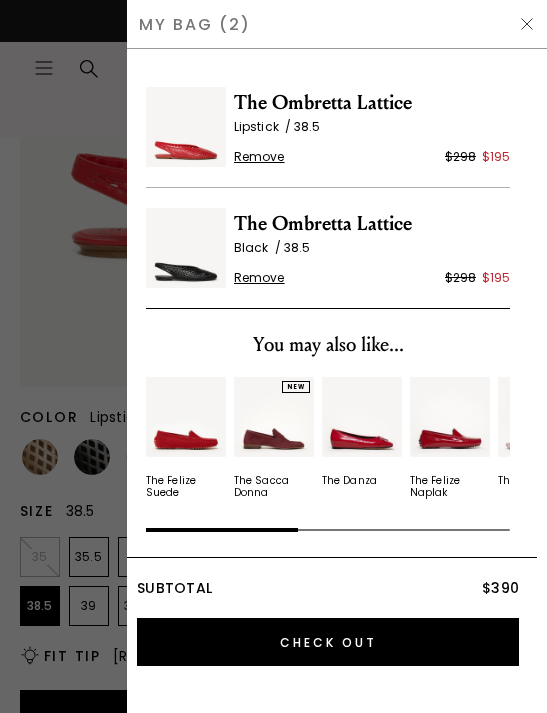 click at bounding box center (527, 24) 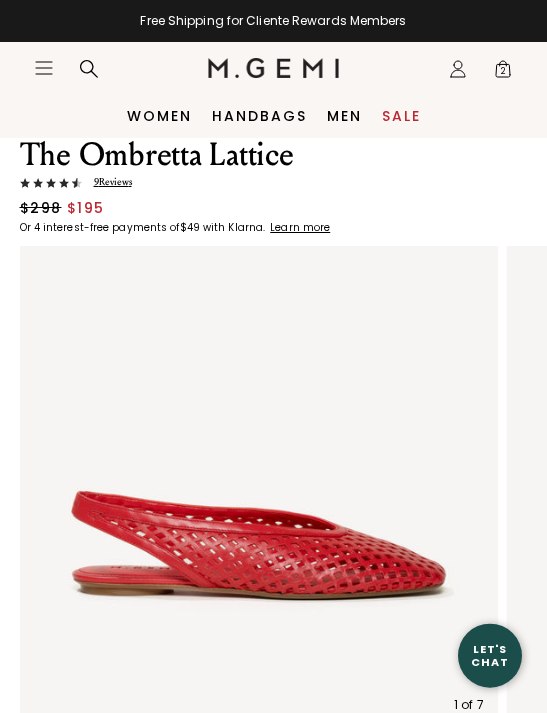 scroll, scrollTop: 0, scrollLeft: 0, axis: both 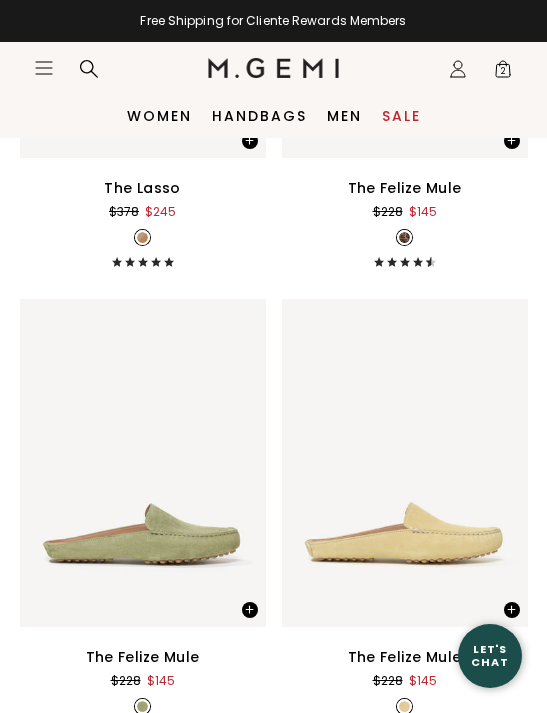 click on "$145" at bounding box center [423, 681] 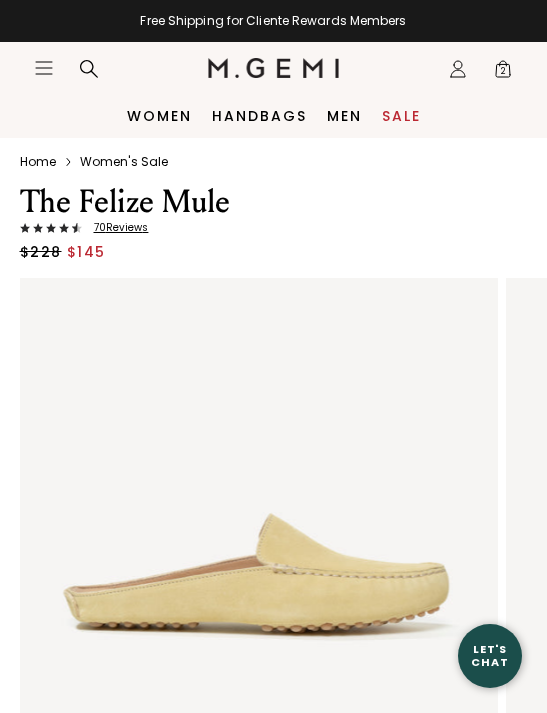 scroll, scrollTop: 0, scrollLeft: 0, axis: both 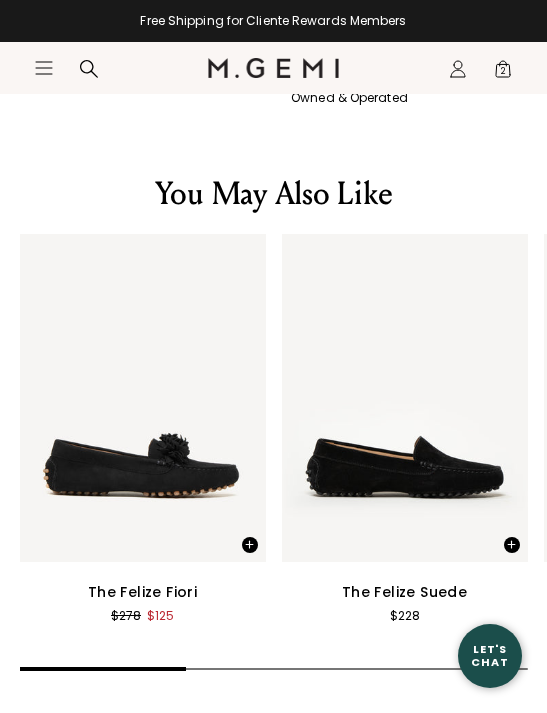 click on "The Felize Fiori" at bounding box center [142, 592] 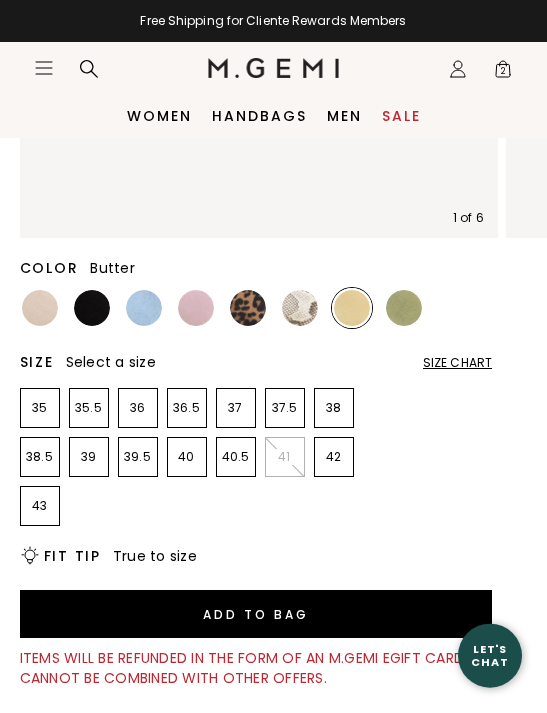 scroll, scrollTop: 532, scrollLeft: 0, axis: vertical 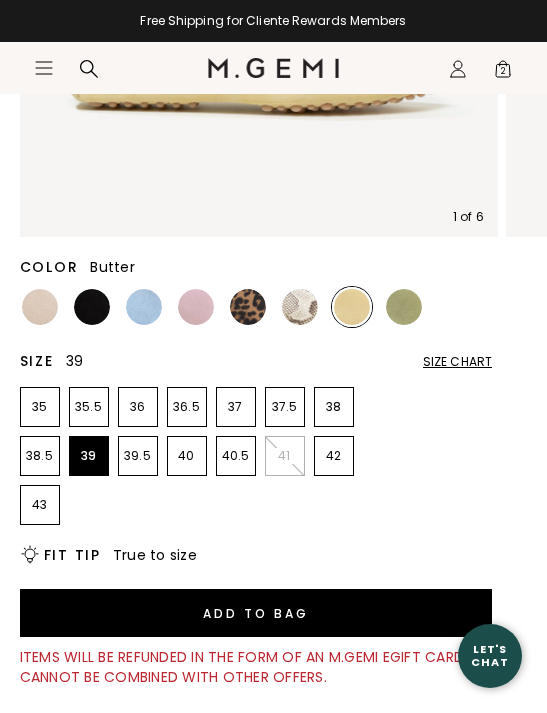 click on "39" at bounding box center (89, 456) 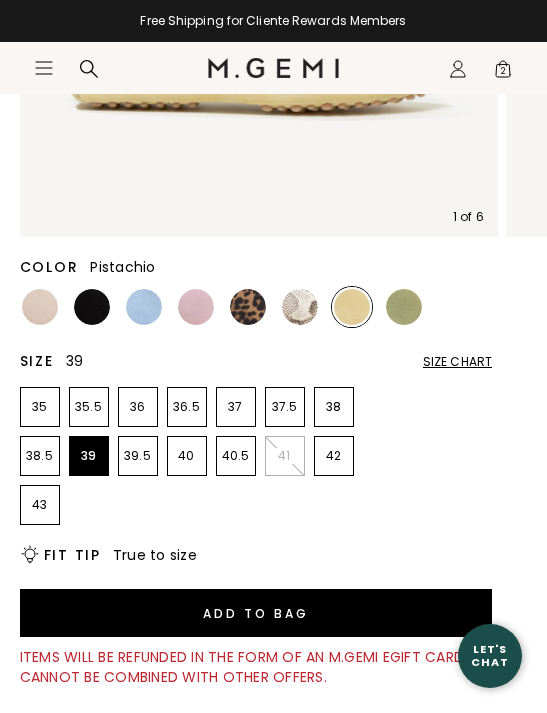 click at bounding box center [404, 307] 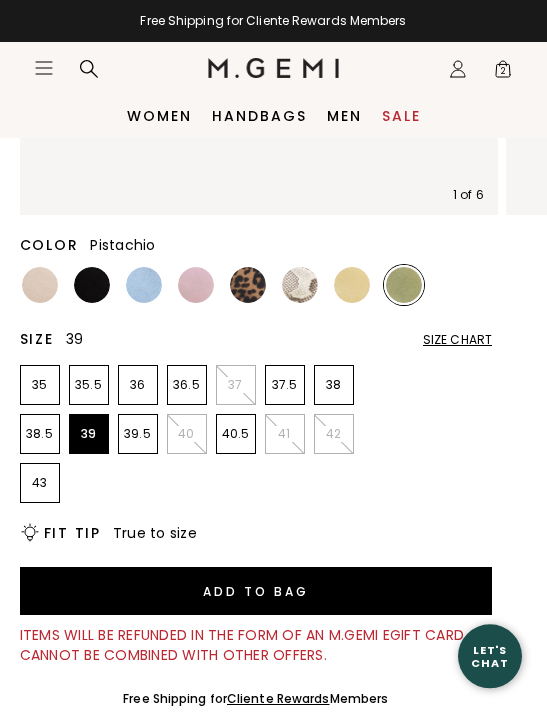 scroll, scrollTop: 554, scrollLeft: 0, axis: vertical 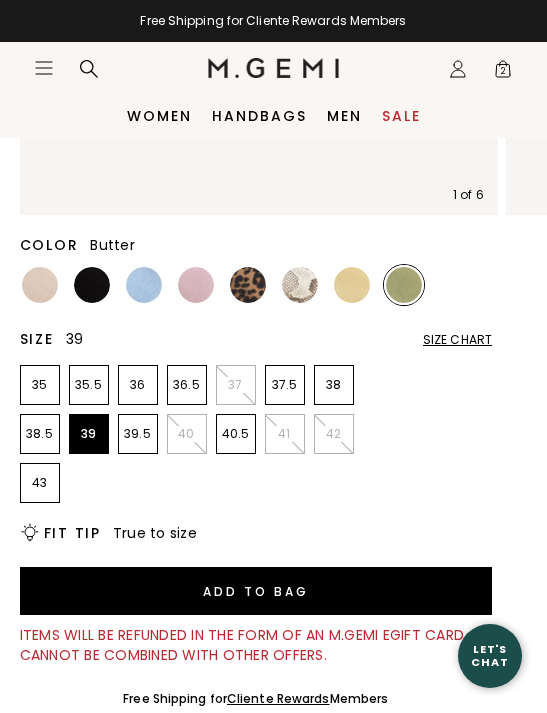 click at bounding box center (352, 285) 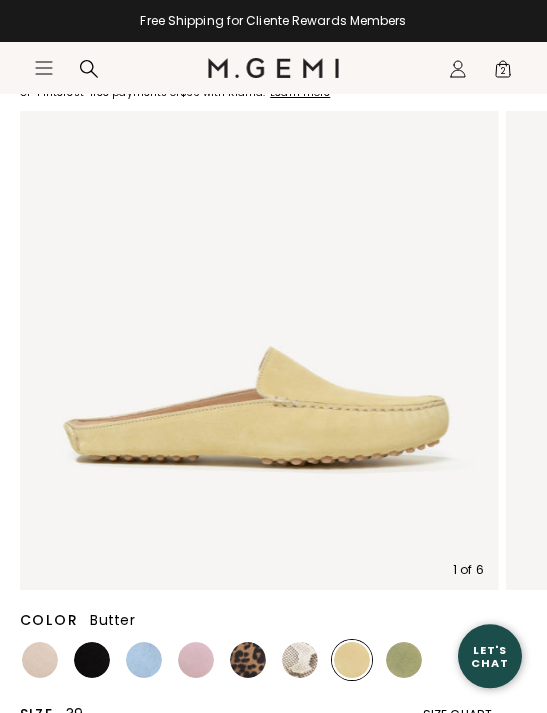 scroll, scrollTop: 179, scrollLeft: 0, axis: vertical 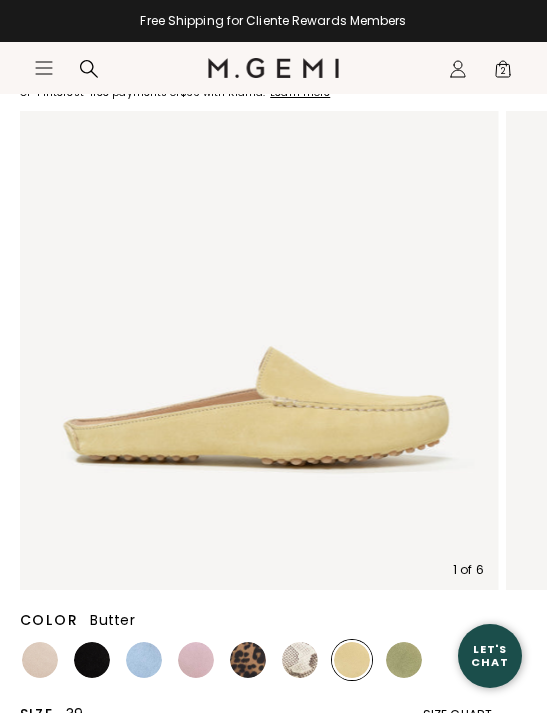 click at bounding box center [404, 660] 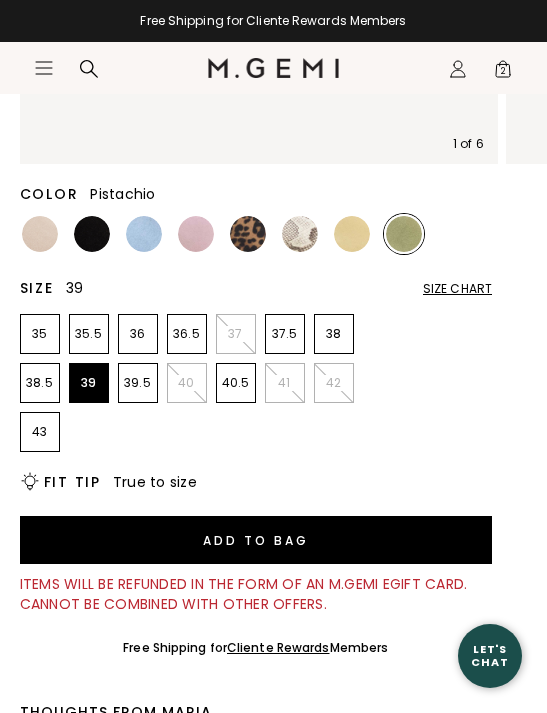scroll, scrollTop: 620, scrollLeft: 0, axis: vertical 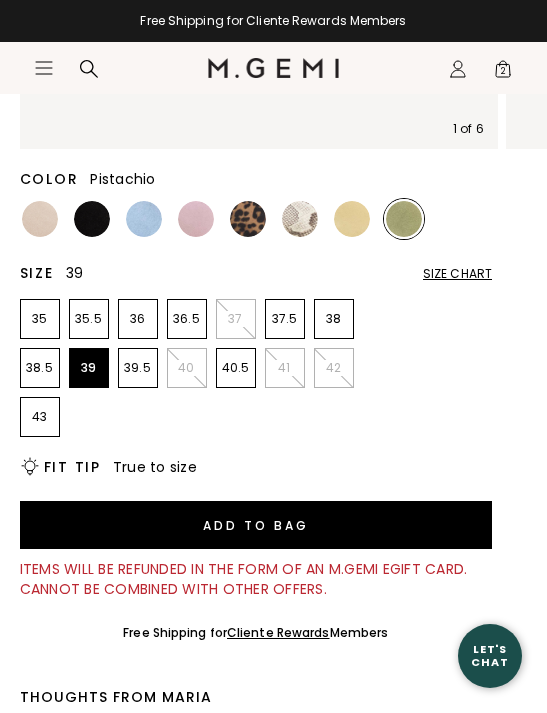 click at bounding box center (404, 219) 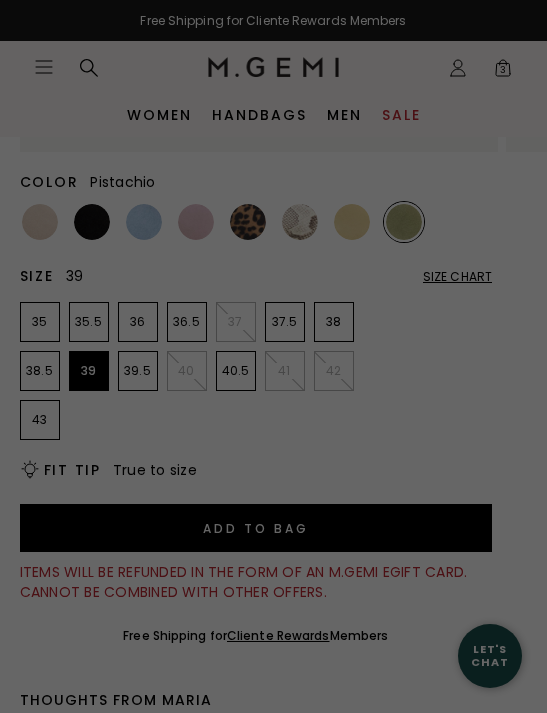 scroll, scrollTop: 0, scrollLeft: 0, axis: both 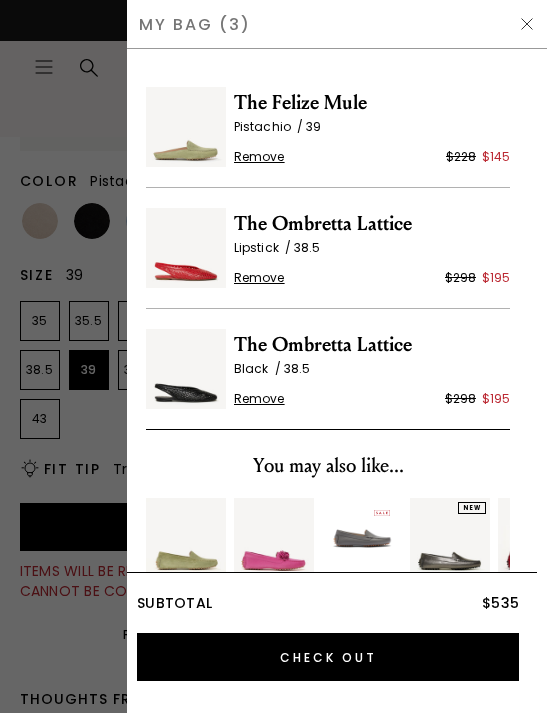 click on "Remove" at bounding box center [259, 399] 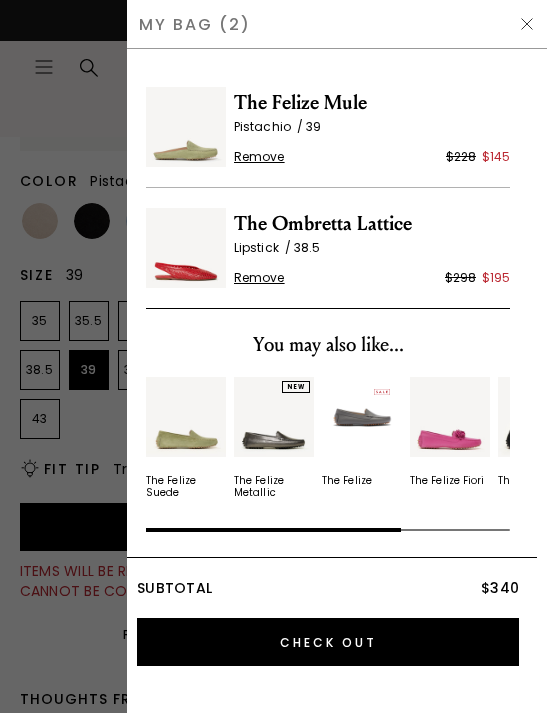 scroll, scrollTop: 0, scrollLeft: 0, axis: both 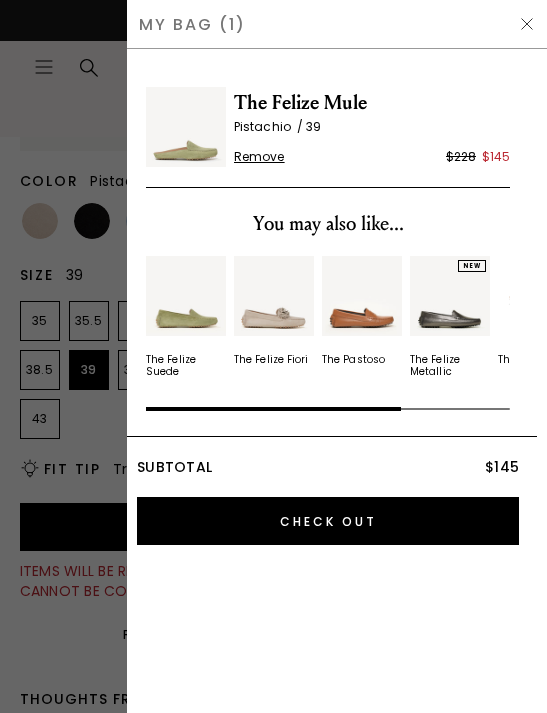 click at bounding box center (527, 24) 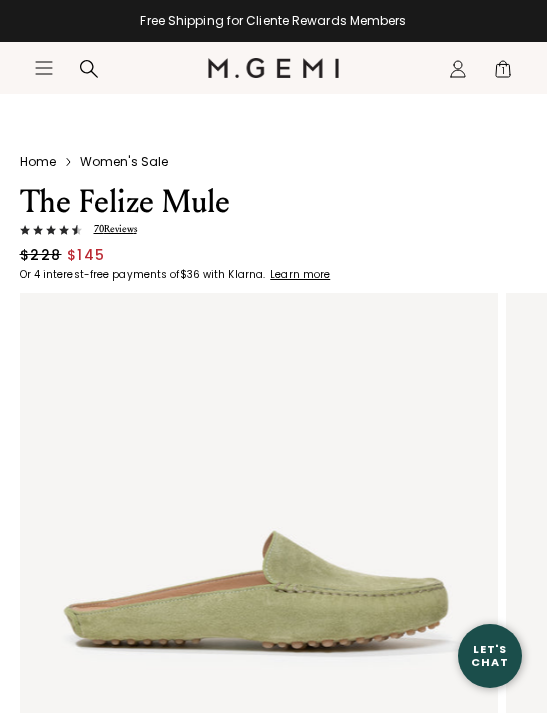 scroll, scrollTop: 620, scrollLeft: 0, axis: vertical 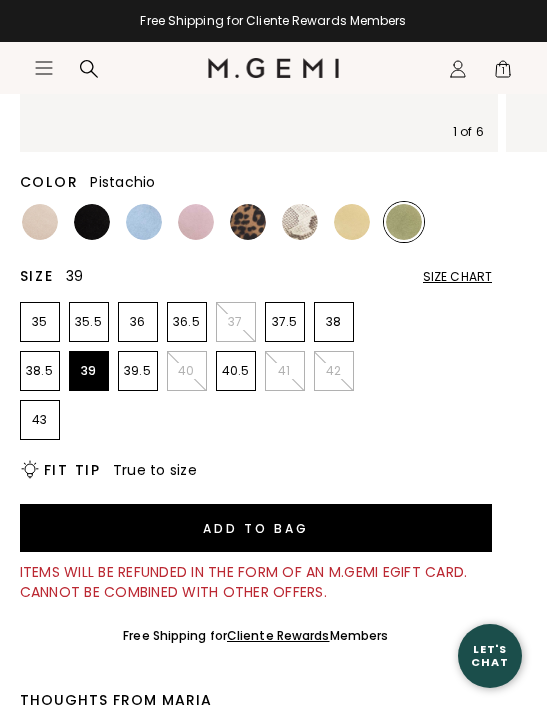 click on "Icons/20x20/profile@2x" 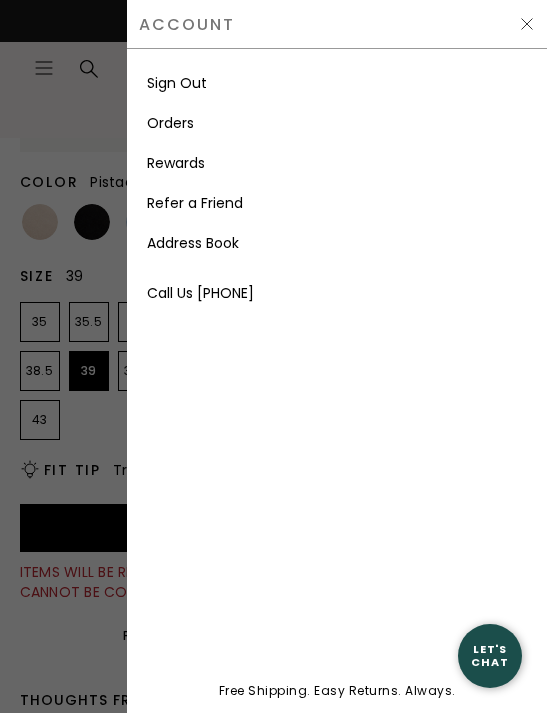 scroll, scrollTop: 0, scrollLeft: 0, axis: both 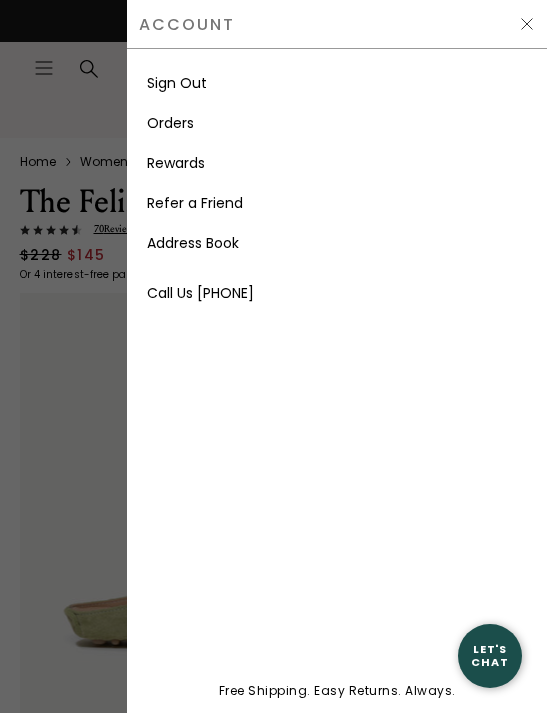 click on "Orders" at bounding box center (170, 123) 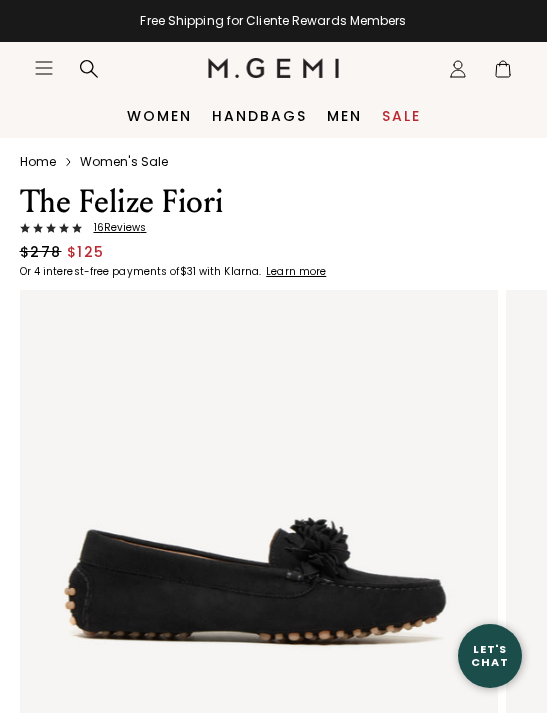 scroll, scrollTop: 0, scrollLeft: 0, axis: both 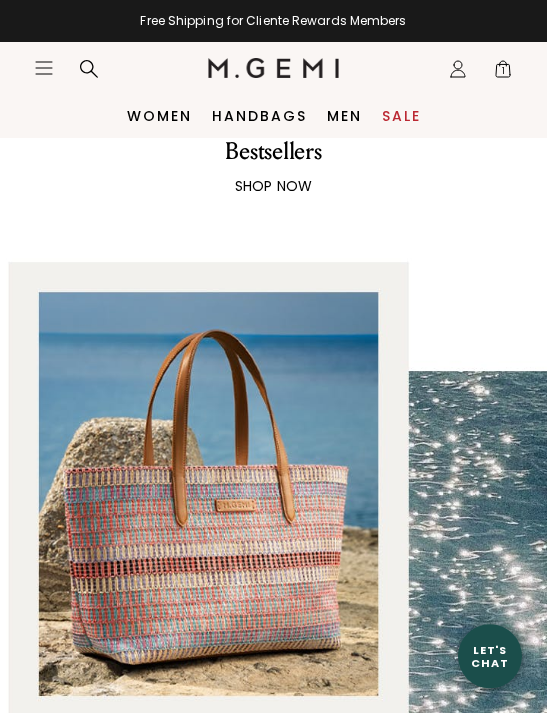 click on "Icons/20x20/profile@2x" 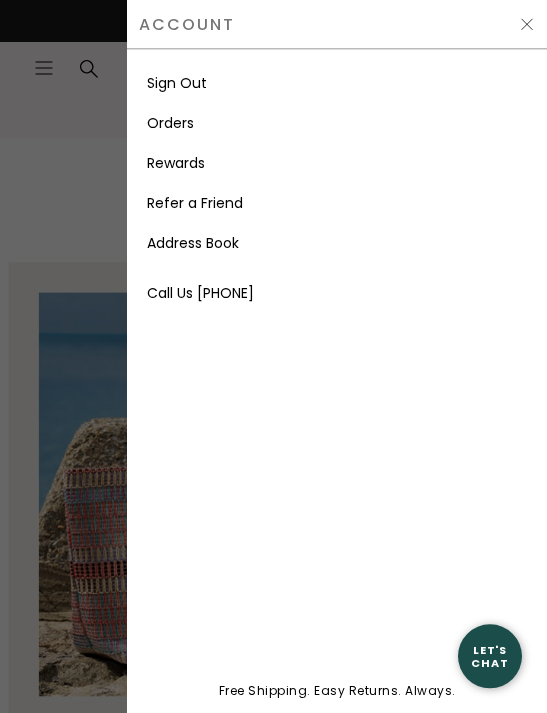 scroll, scrollTop: 0, scrollLeft: 0, axis: both 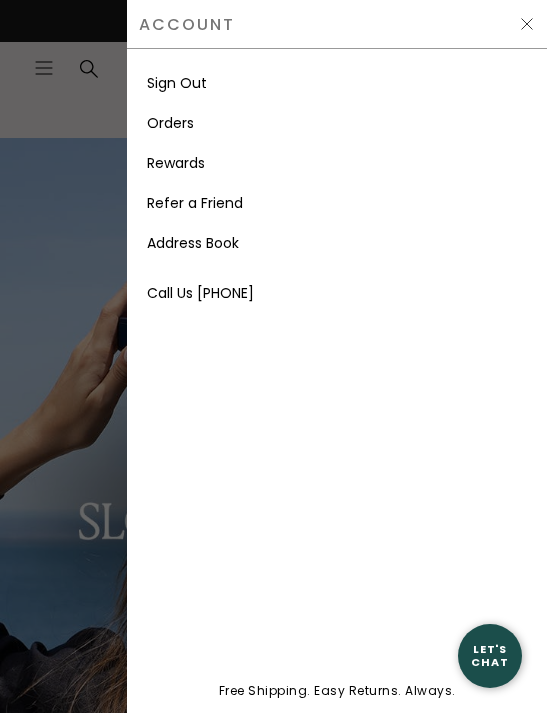 click on "Orders" at bounding box center [170, 123] 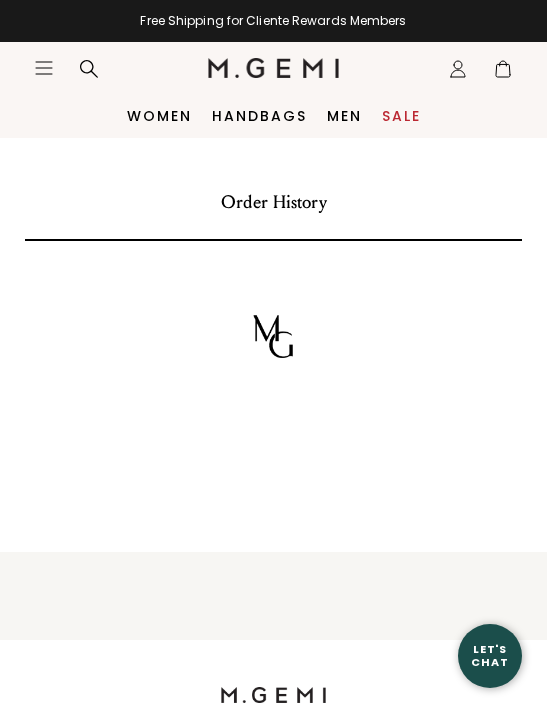 scroll, scrollTop: 0, scrollLeft: 0, axis: both 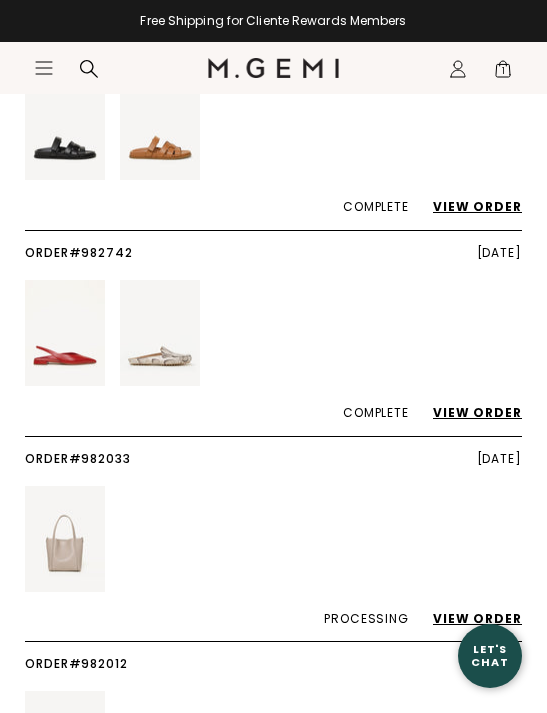 click at bounding box center (160, 333) 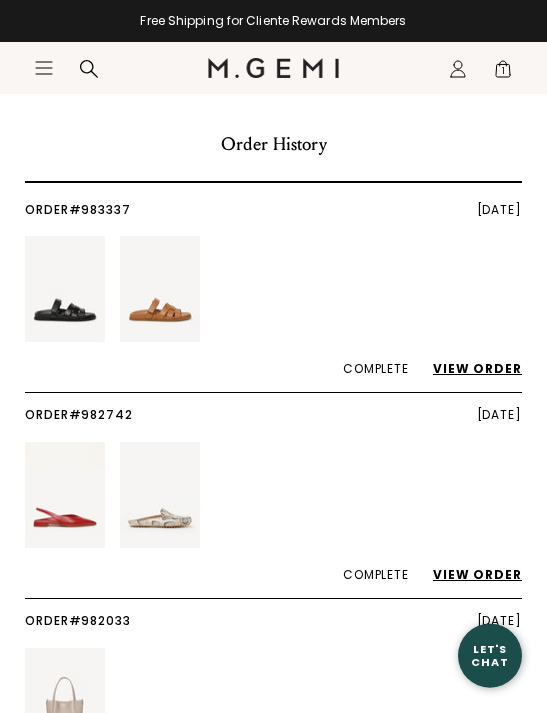 scroll, scrollTop: 59, scrollLeft: 0, axis: vertical 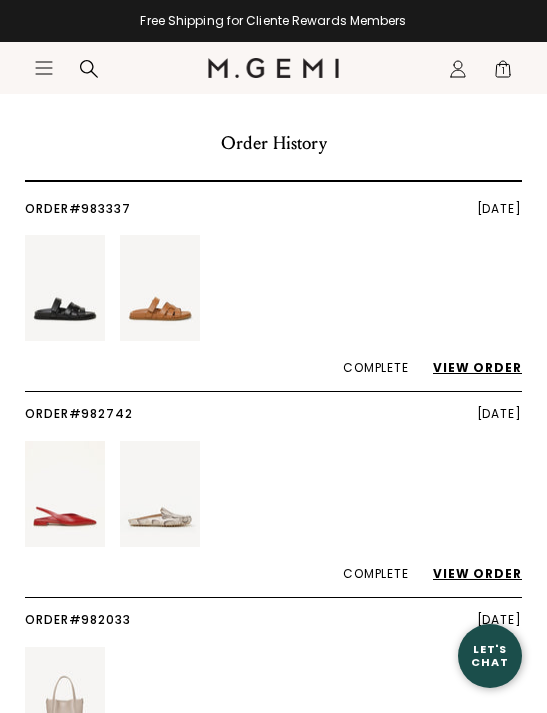 click at bounding box center [160, 494] 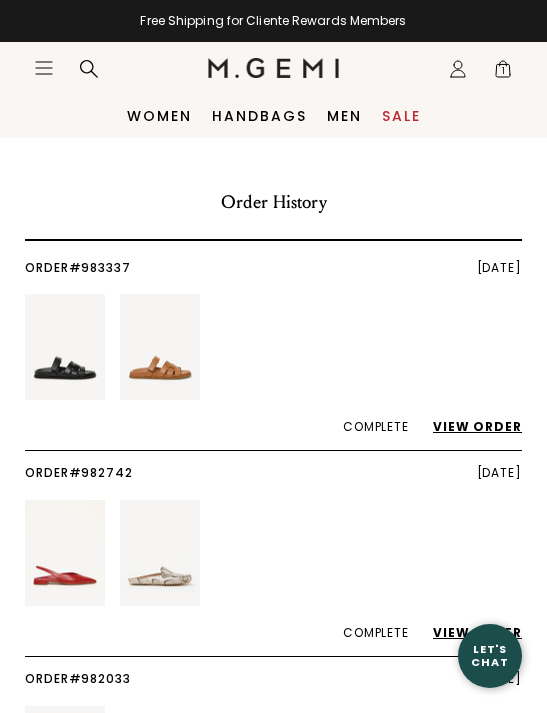 click on "Icons/20x20/hamburger@2x" 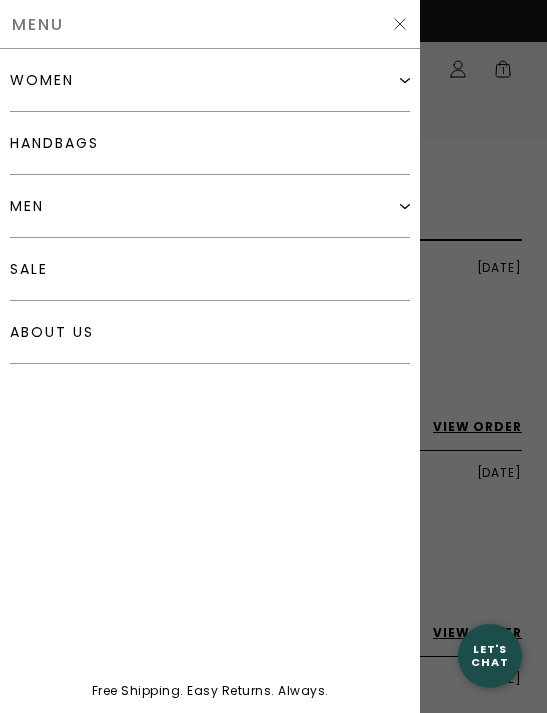 click on "women" at bounding box center (210, 80) 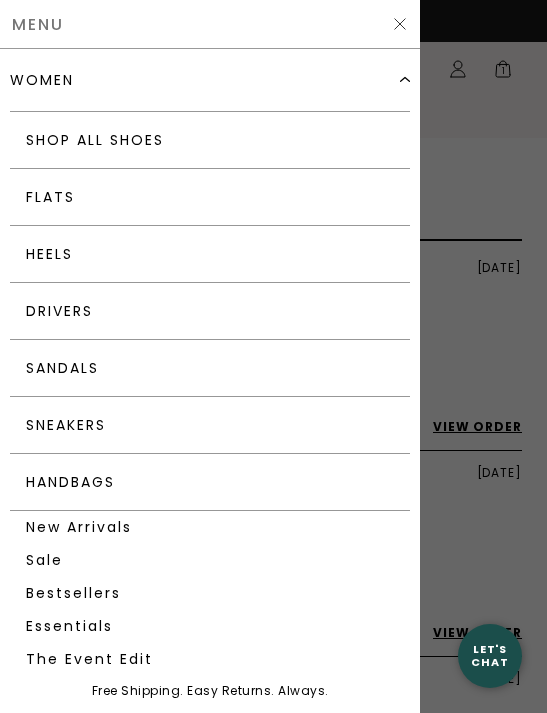click on "Flats" at bounding box center [210, 197] 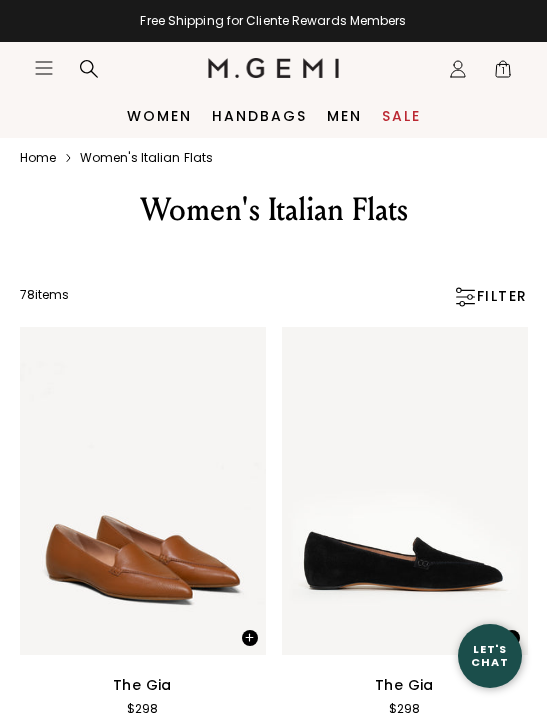scroll, scrollTop: 0, scrollLeft: 0, axis: both 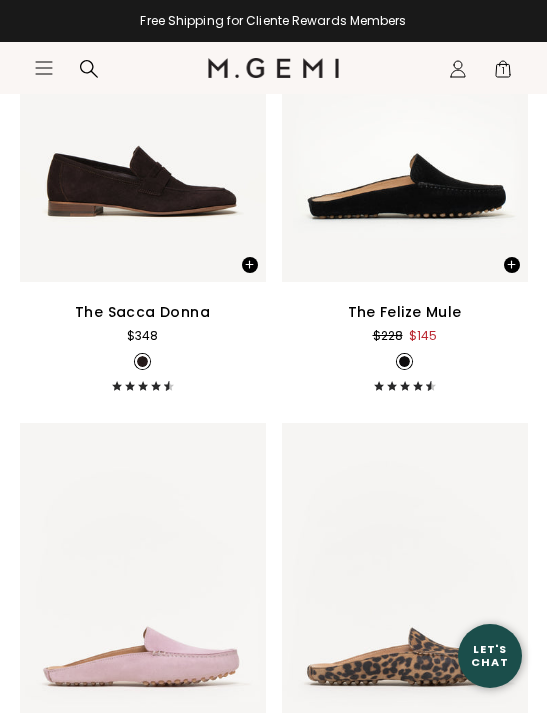 click on "$145" at bounding box center [423, 336] 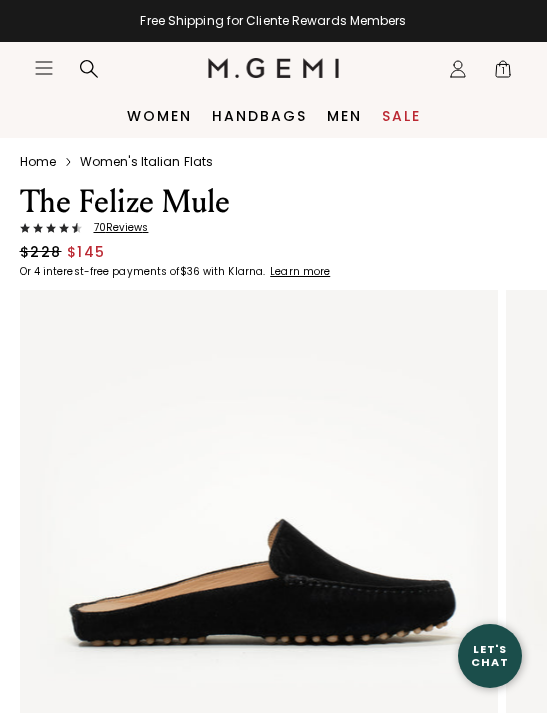 scroll, scrollTop: 0, scrollLeft: 0, axis: both 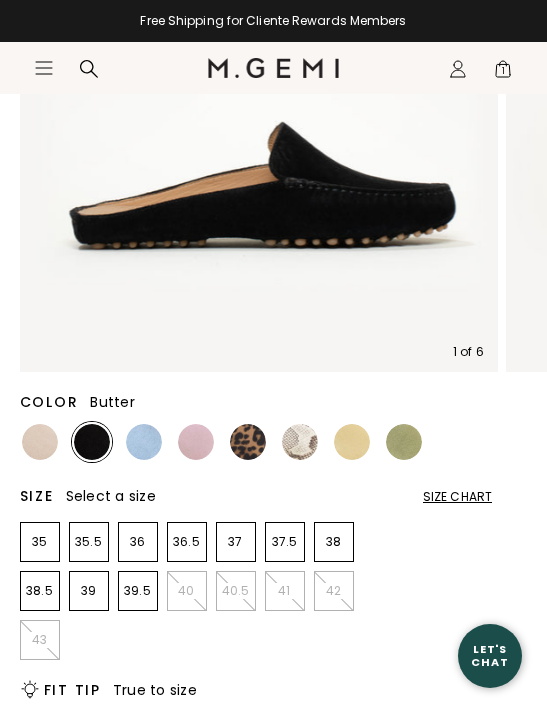 click at bounding box center [352, 442] 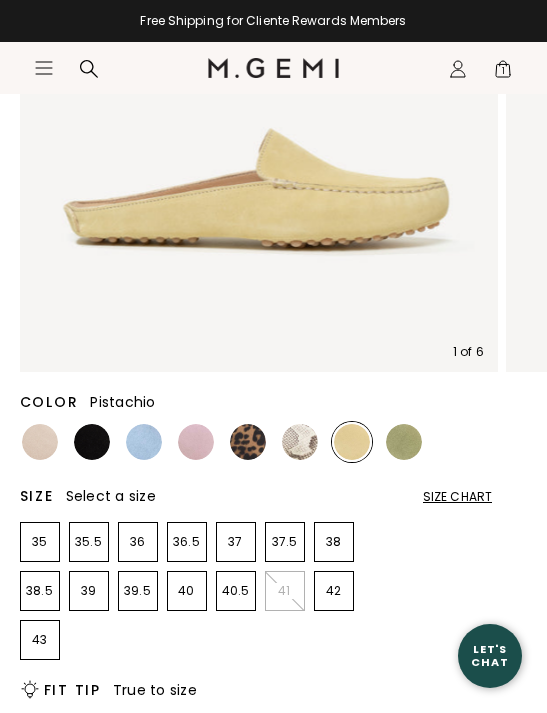 click at bounding box center (404, 442) 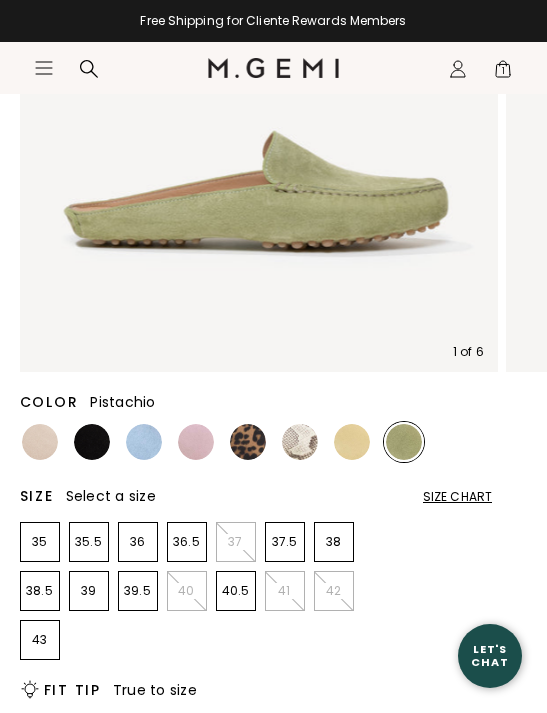 click at bounding box center [40, 442] 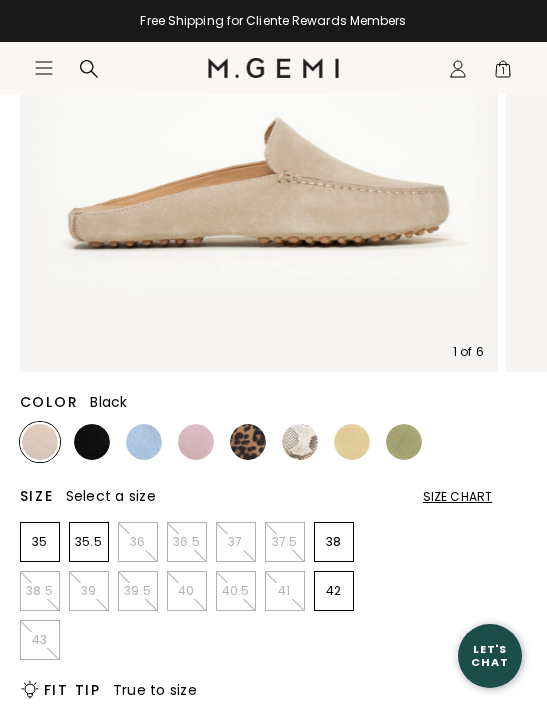 click at bounding box center [92, 442] 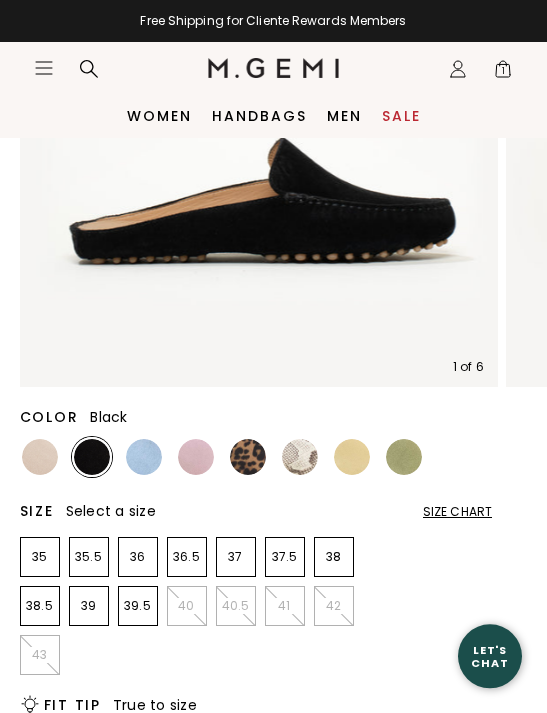 scroll, scrollTop: 382, scrollLeft: 0, axis: vertical 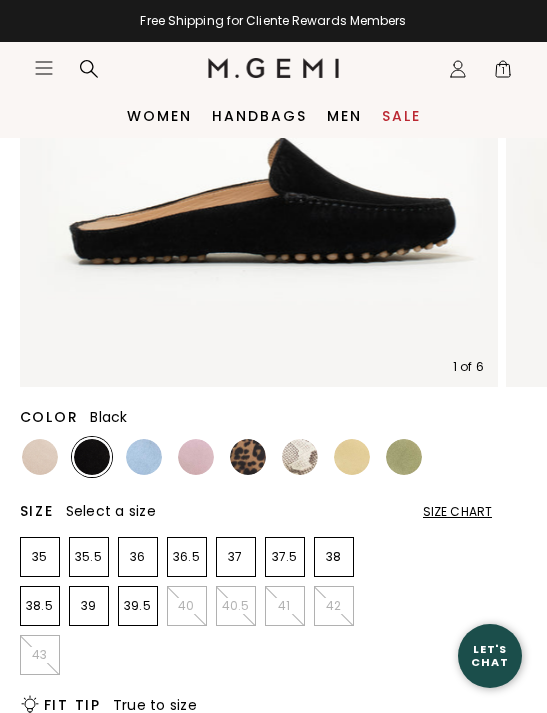click at bounding box center (144, 457) 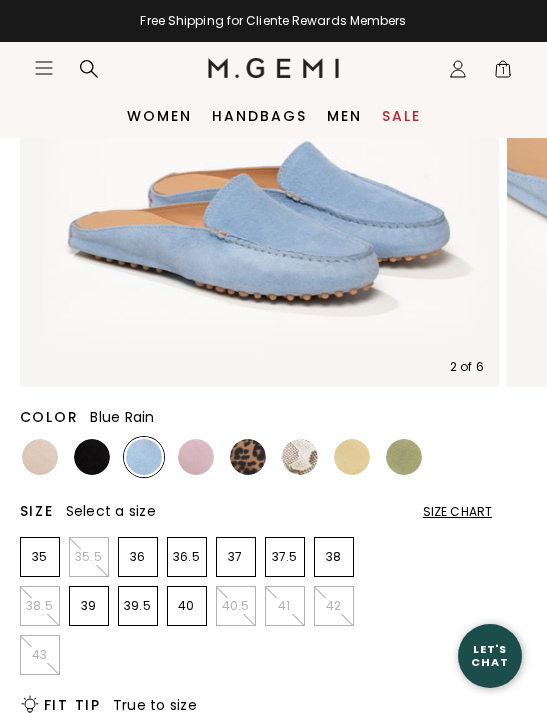 click on "39" at bounding box center (89, 606) 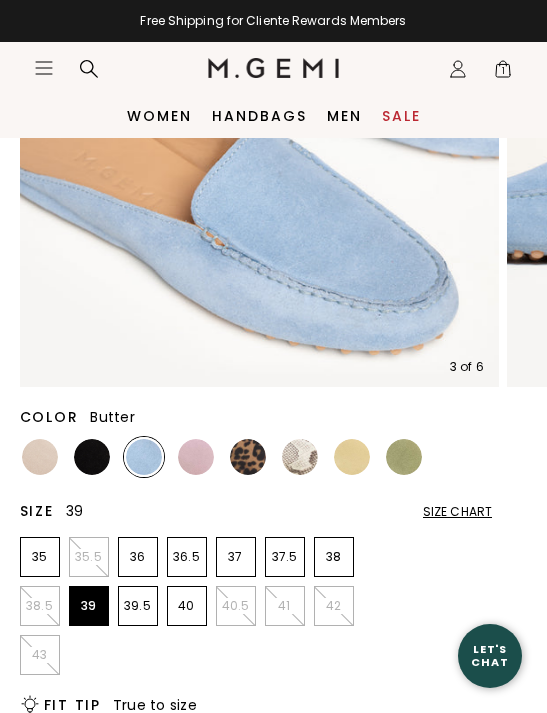 click at bounding box center [352, 457] 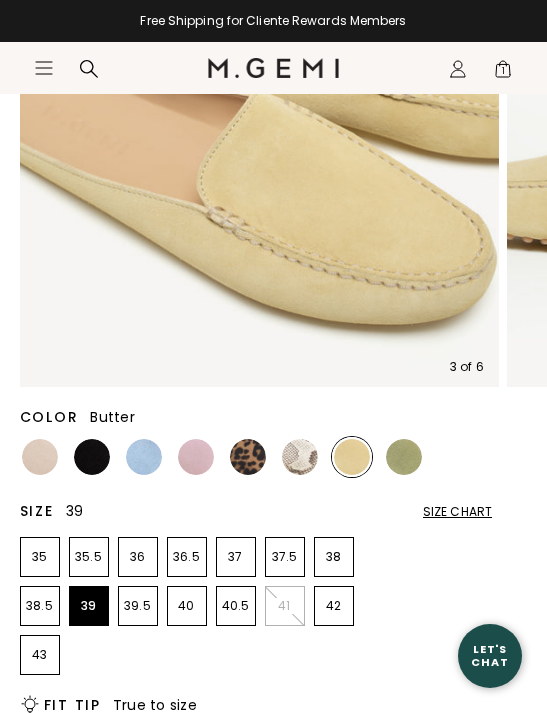 click at bounding box center (404, 457) 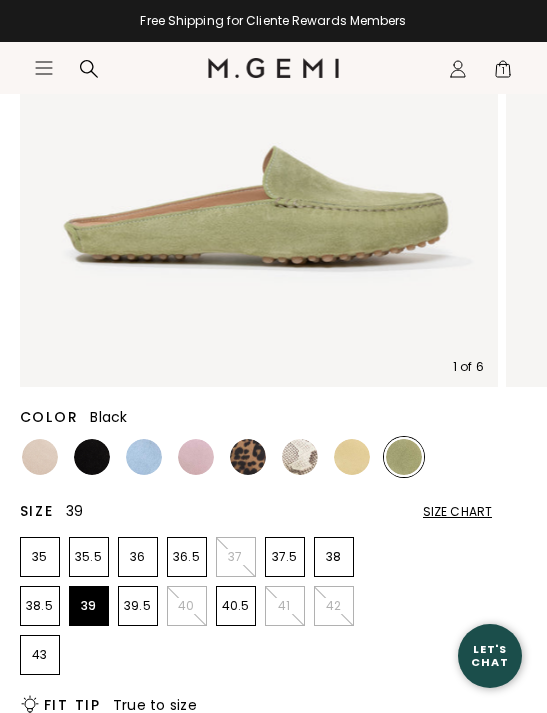 click at bounding box center (92, 457) 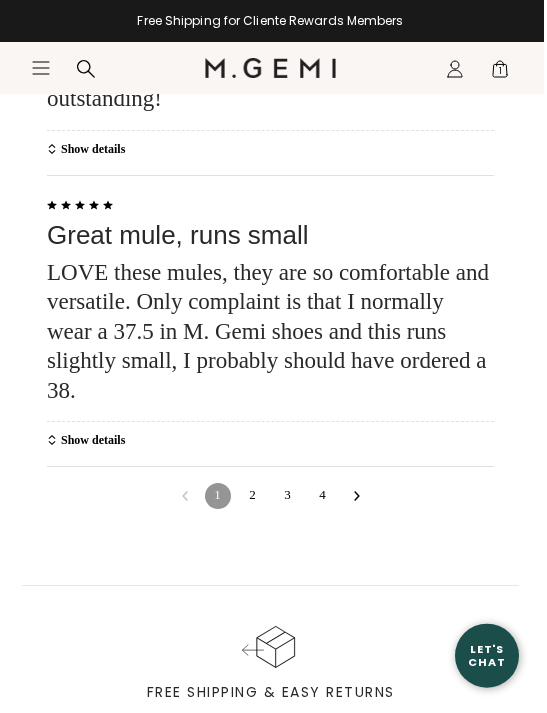 scroll, scrollTop: 6045, scrollLeft: 0, axis: vertical 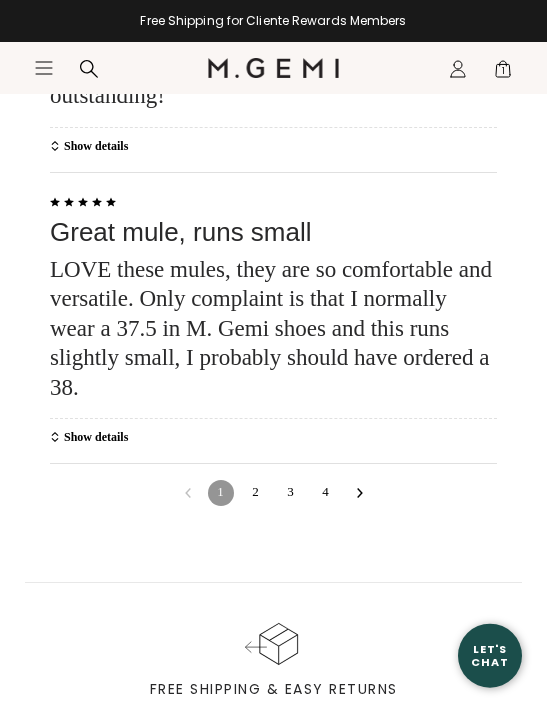 click on "3" at bounding box center [291, 493] 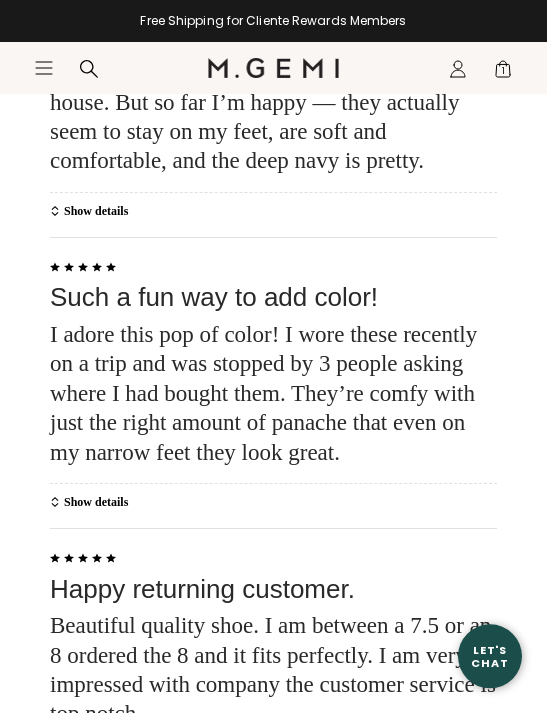 scroll, scrollTop: 4801, scrollLeft: 0, axis: vertical 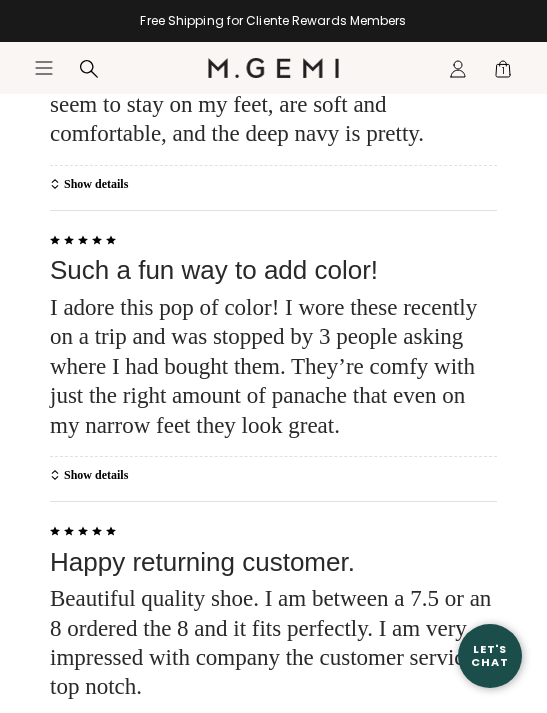click on "Show details" 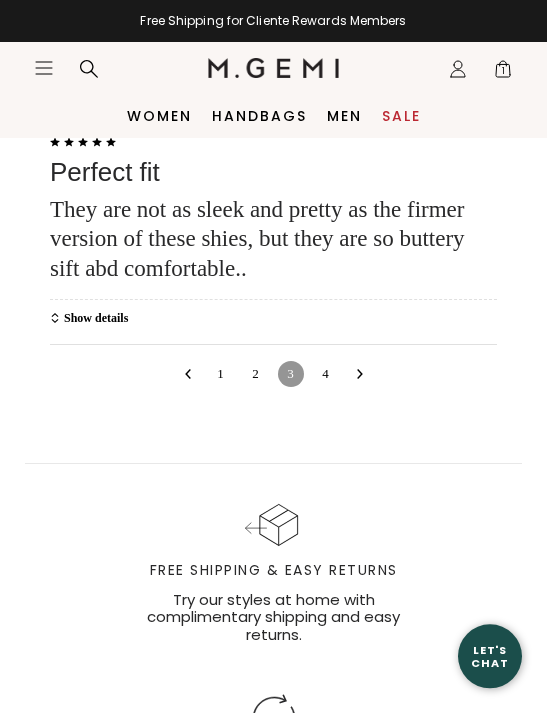 scroll, scrollTop: 9198, scrollLeft: 0, axis: vertical 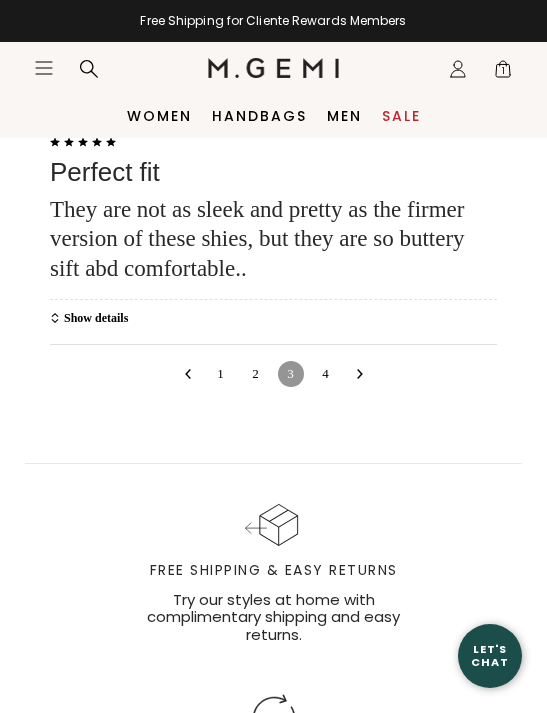 click on "2" at bounding box center (256, 374) 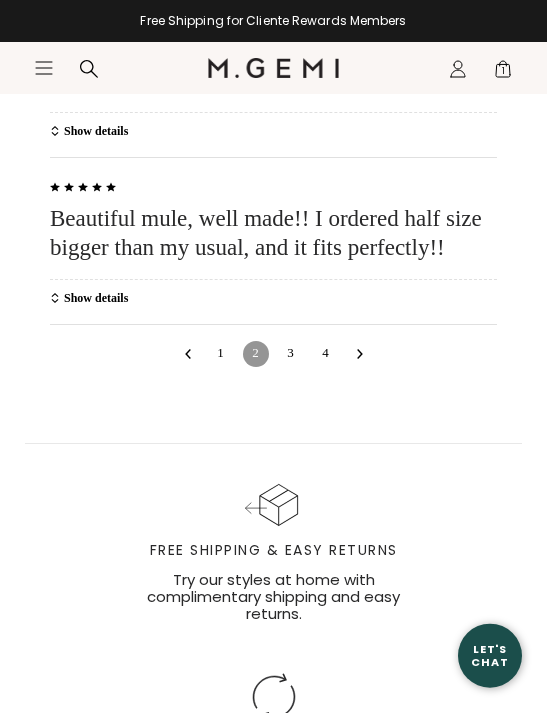 scroll, scrollTop: 8898, scrollLeft: 0, axis: vertical 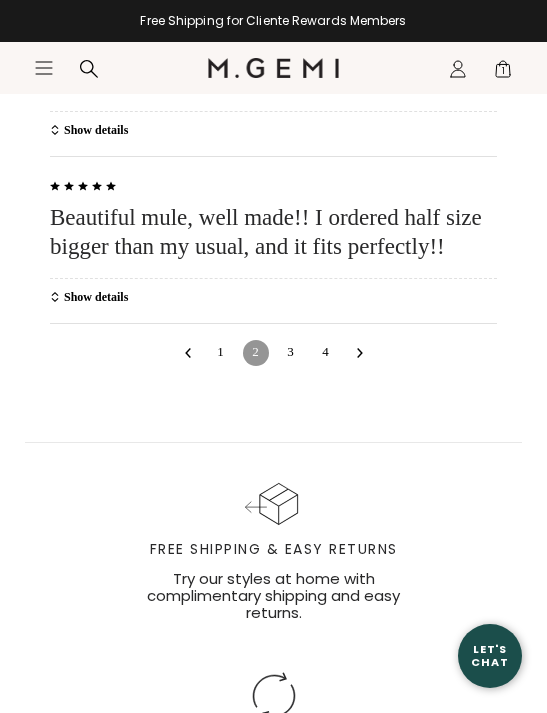 click on "1" at bounding box center (221, 353) 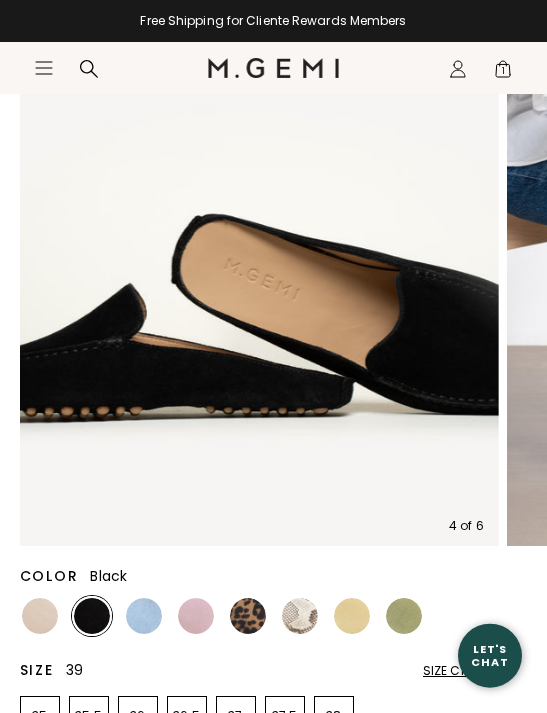 scroll, scrollTop: 226, scrollLeft: 0, axis: vertical 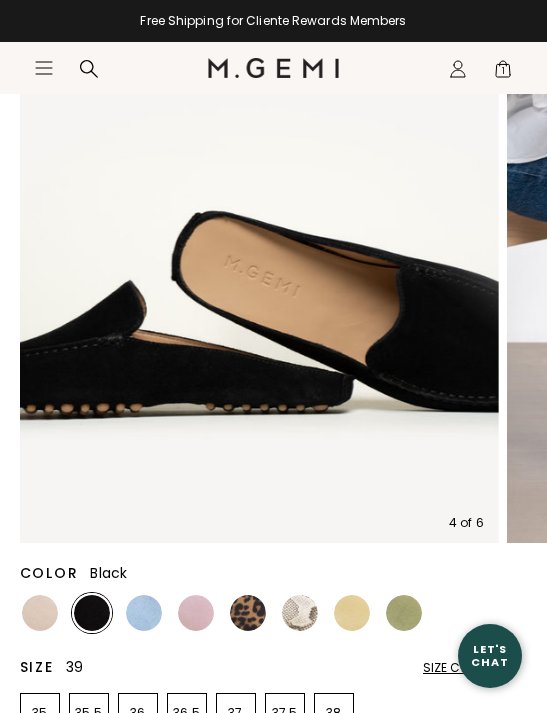 click on "1" at bounding box center (503, 73) 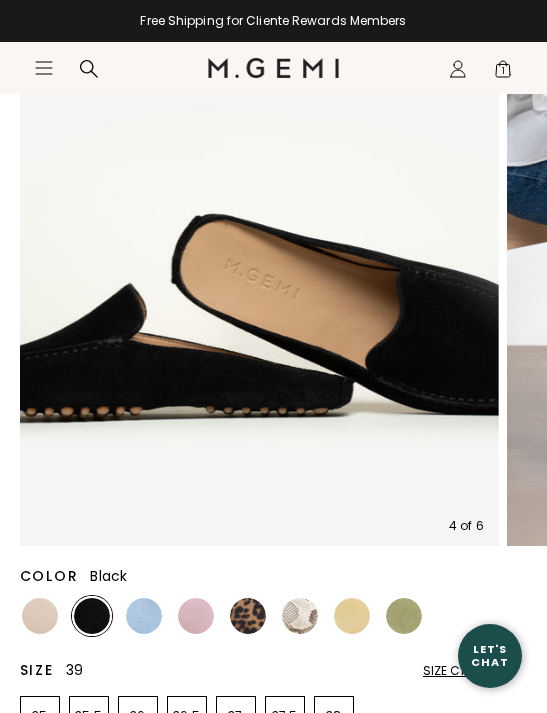 scroll, scrollTop: 0, scrollLeft: 0, axis: both 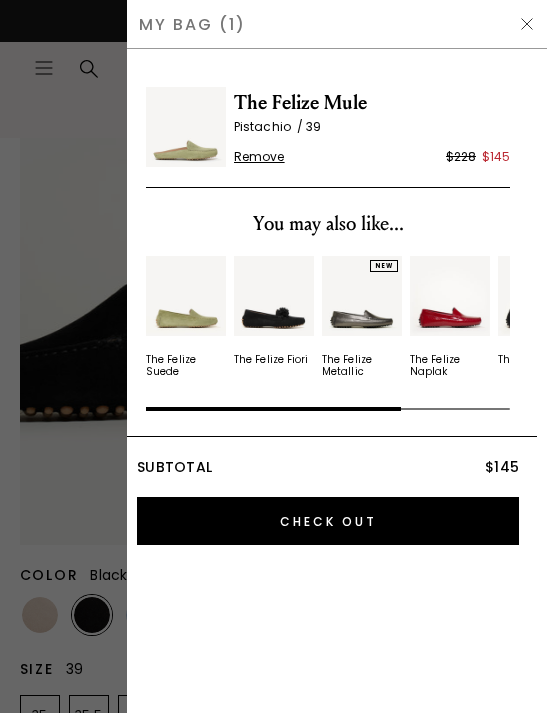 click at bounding box center [527, 24] 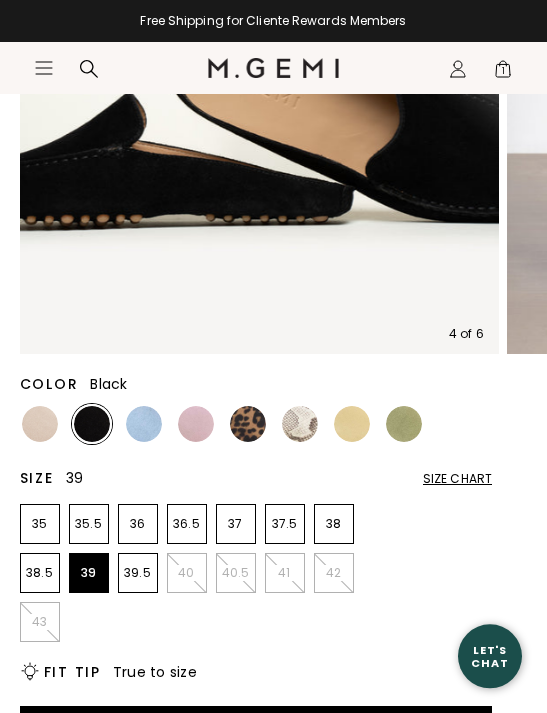 scroll, scrollTop: 429, scrollLeft: 0, axis: vertical 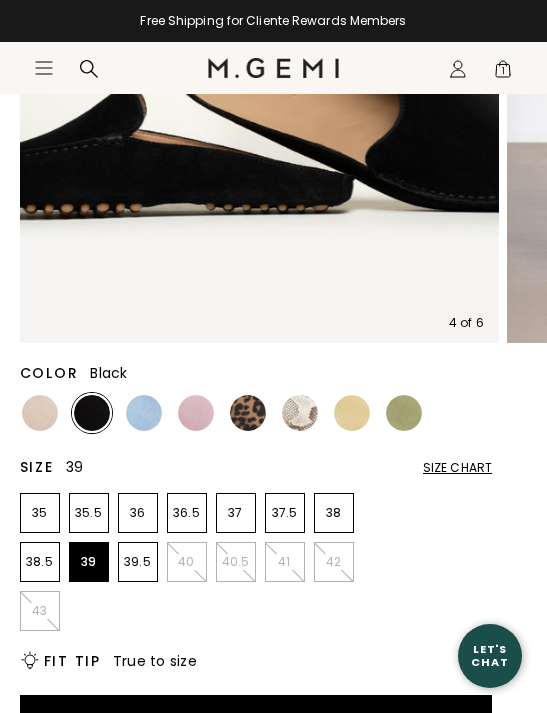 click on "Add to Bag" at bounding box center (256, 719) 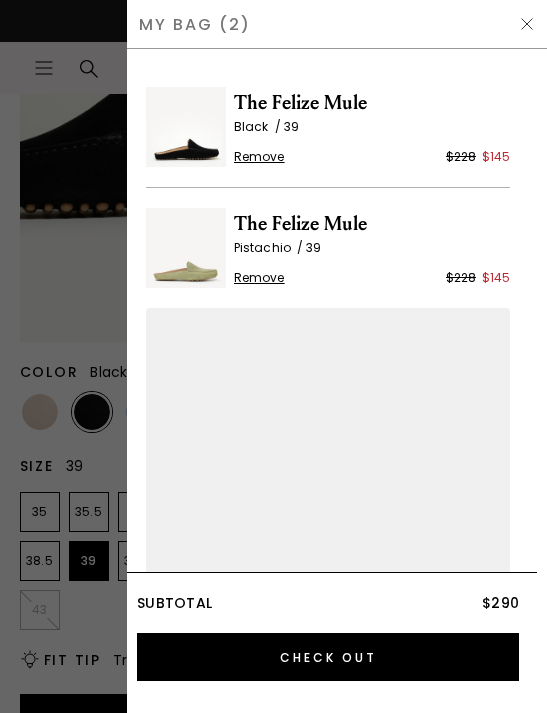 scroll, scrollTop: 0, scrollLeft: 0, axis: both 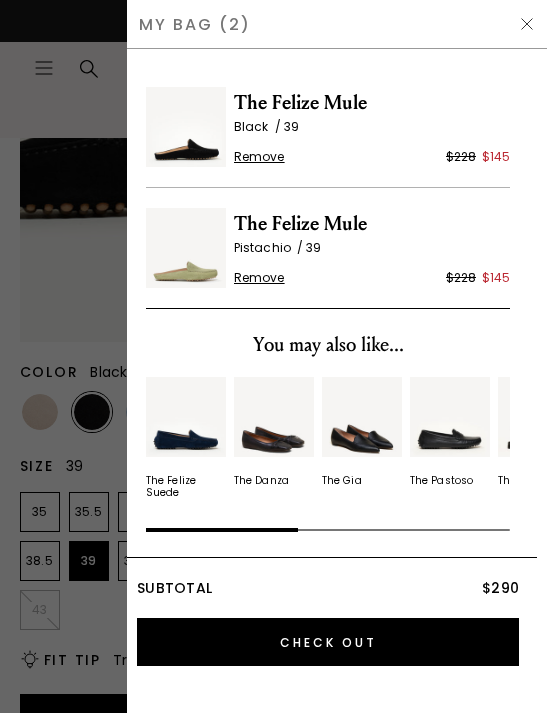 click at bounding box center [527, 24] 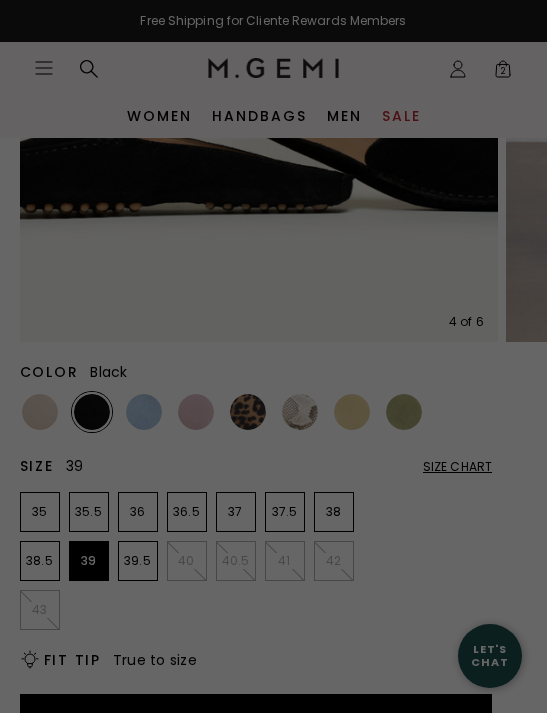 scroll, scrollTop: 429, scrollLeft: 0, axis: vertical 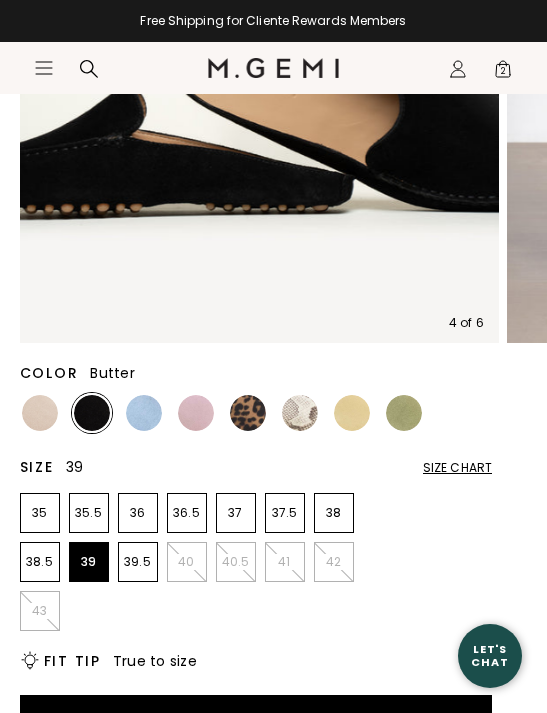 click at bounding box center (352, 413) 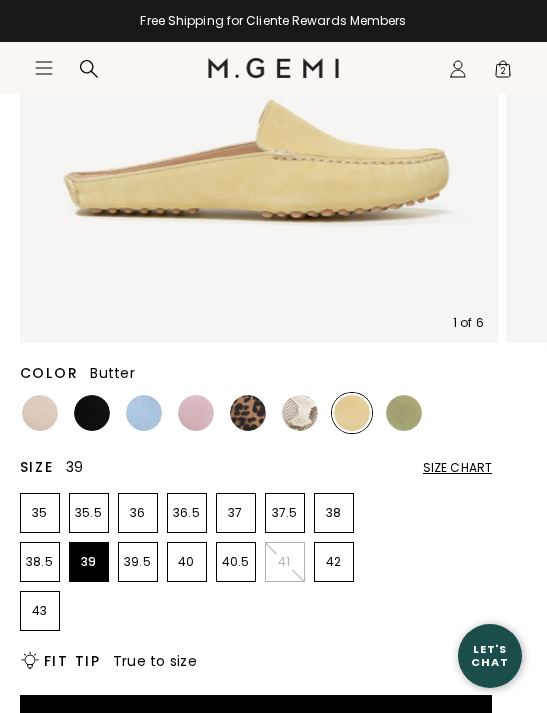 click at bounding box center (144, 413) 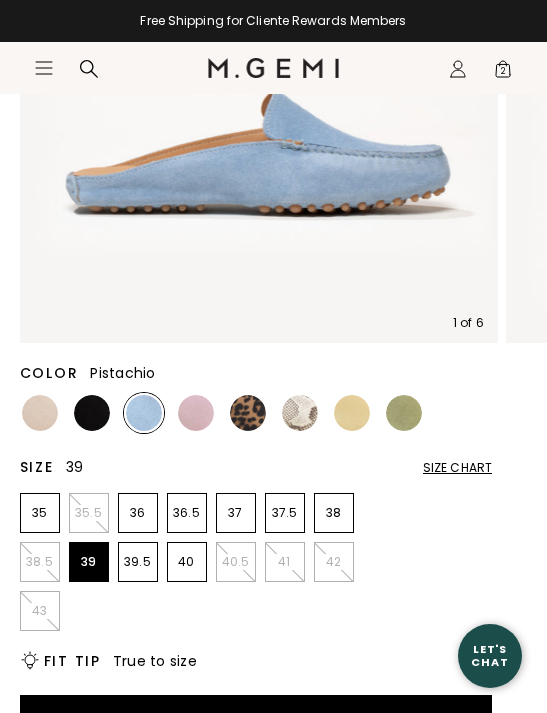 click at bounding box center [404, 413] 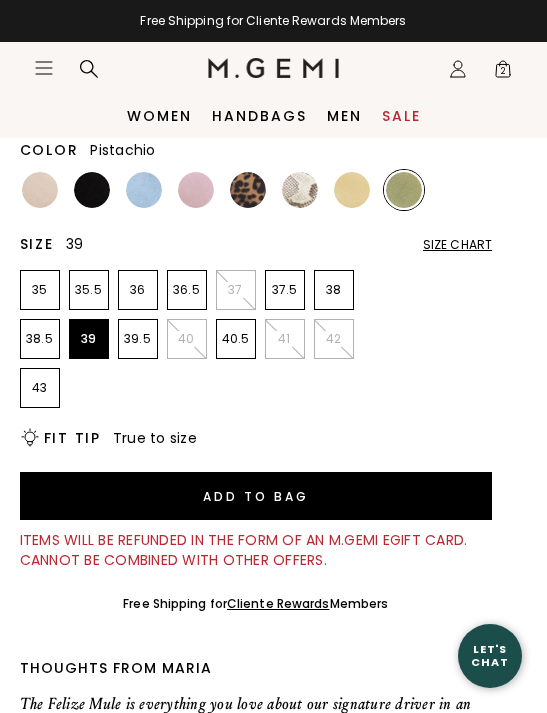 scroll, scrollTop: 651, scrollLeft: 0, axis: vertical 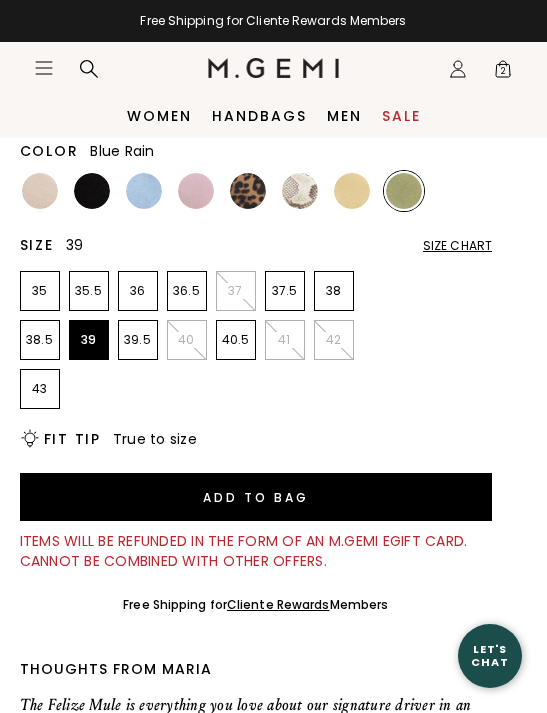 click at bounding box center [144, 191] 